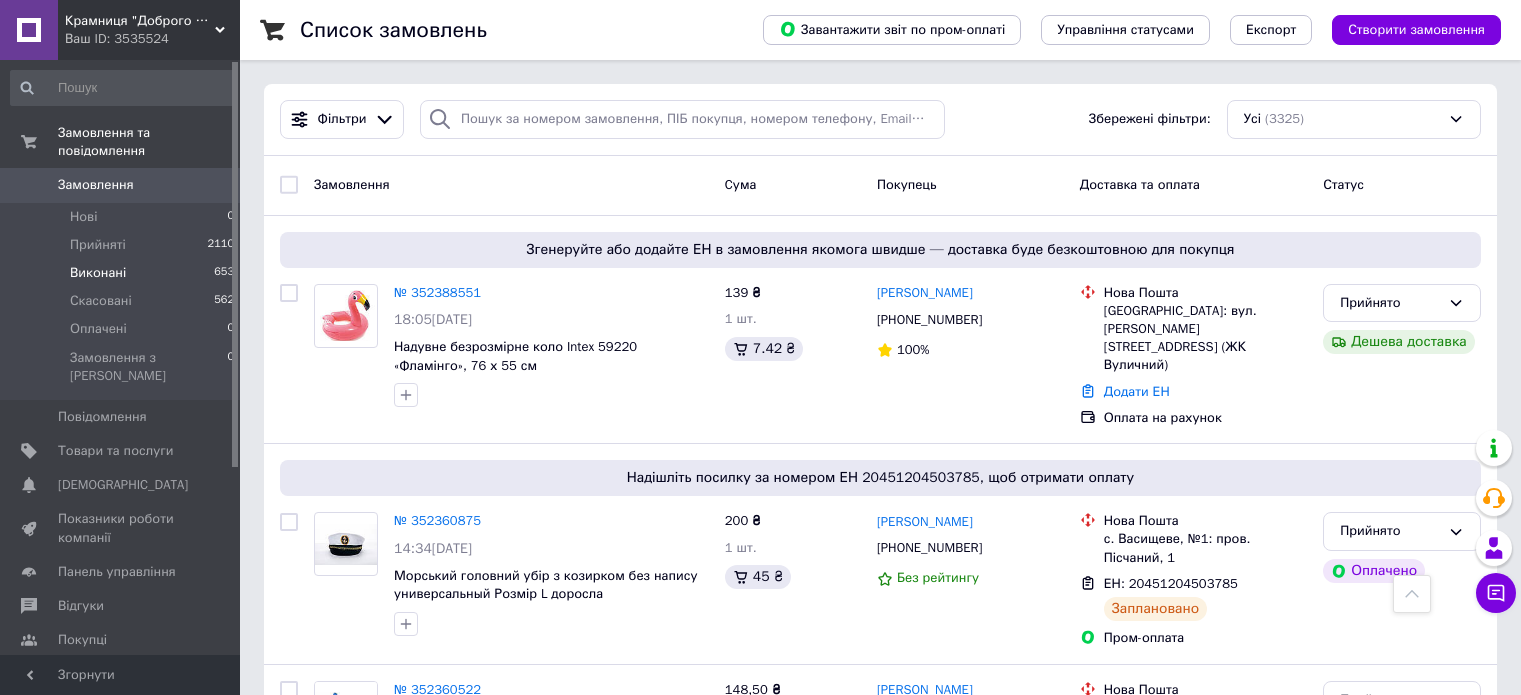 scroll, scrollTop: 0, scrollLeft: 0, axis: both 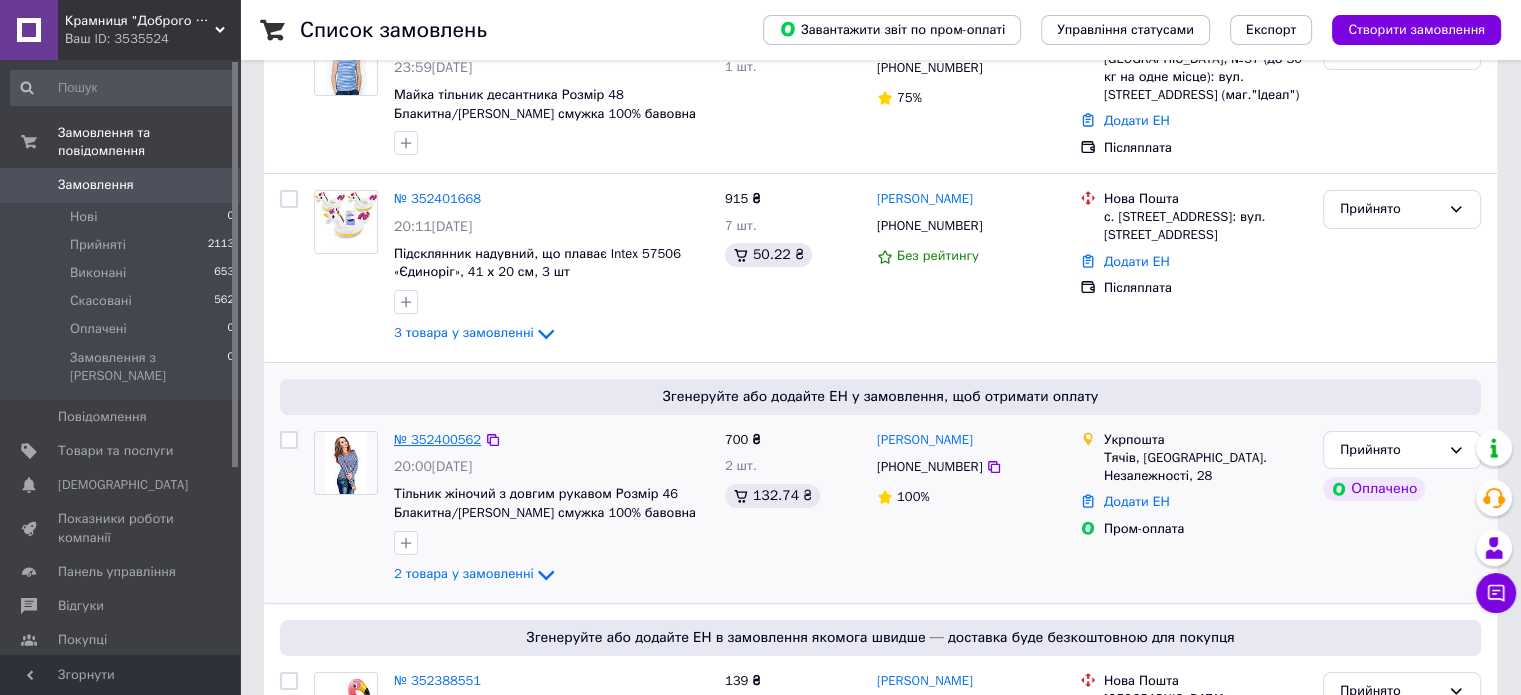 click on "№ 352400562" at bounding box center (437, 439) 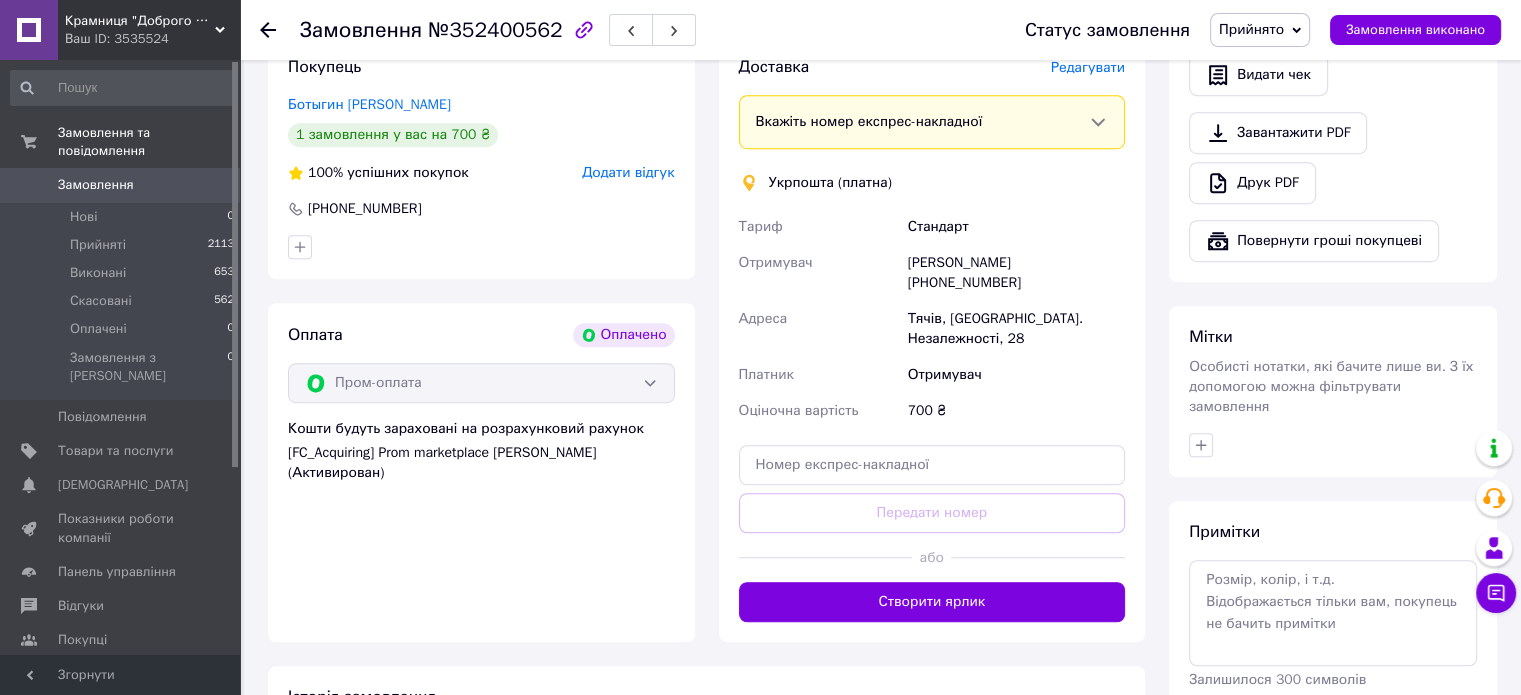 scroll, scrollTop: 1300, scrollLeft: 0, axis: vertical 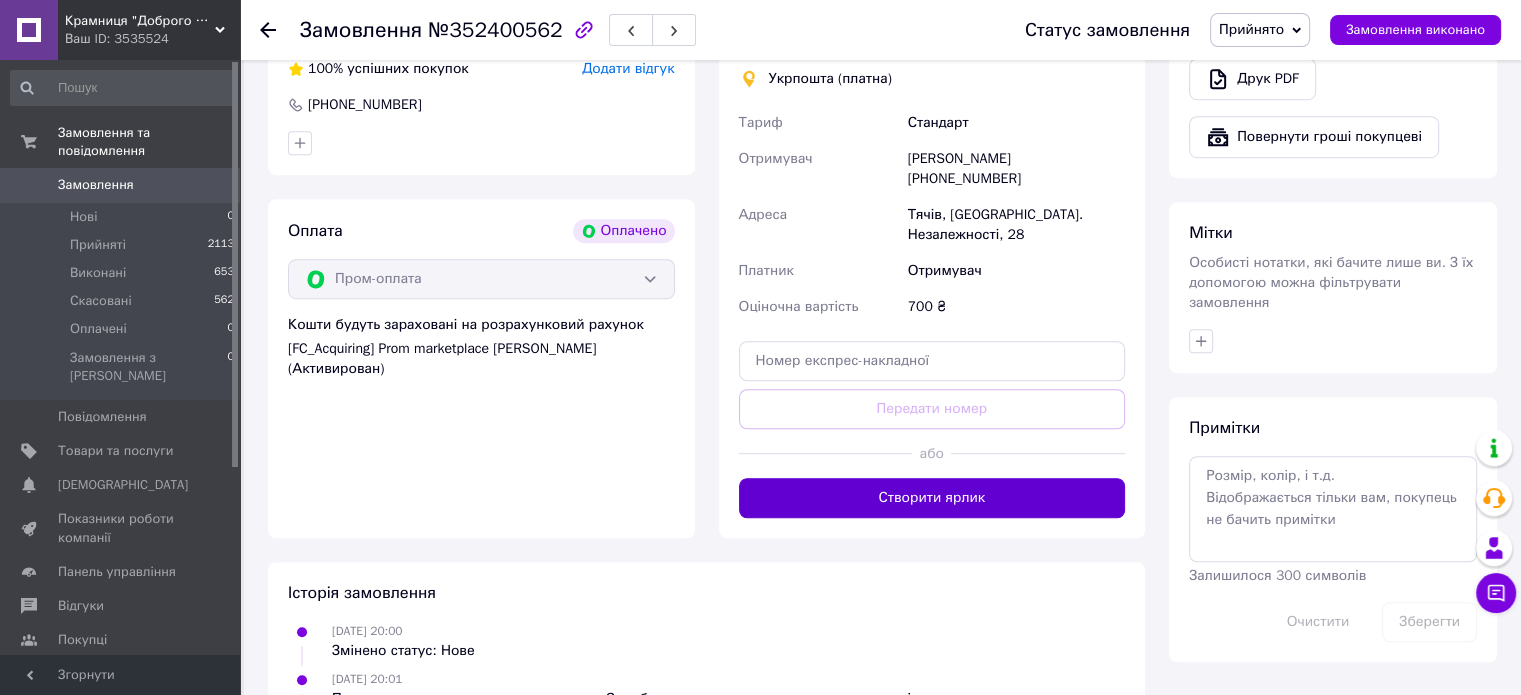 click on "Створити ярлик" at bounding box center [932, 498] 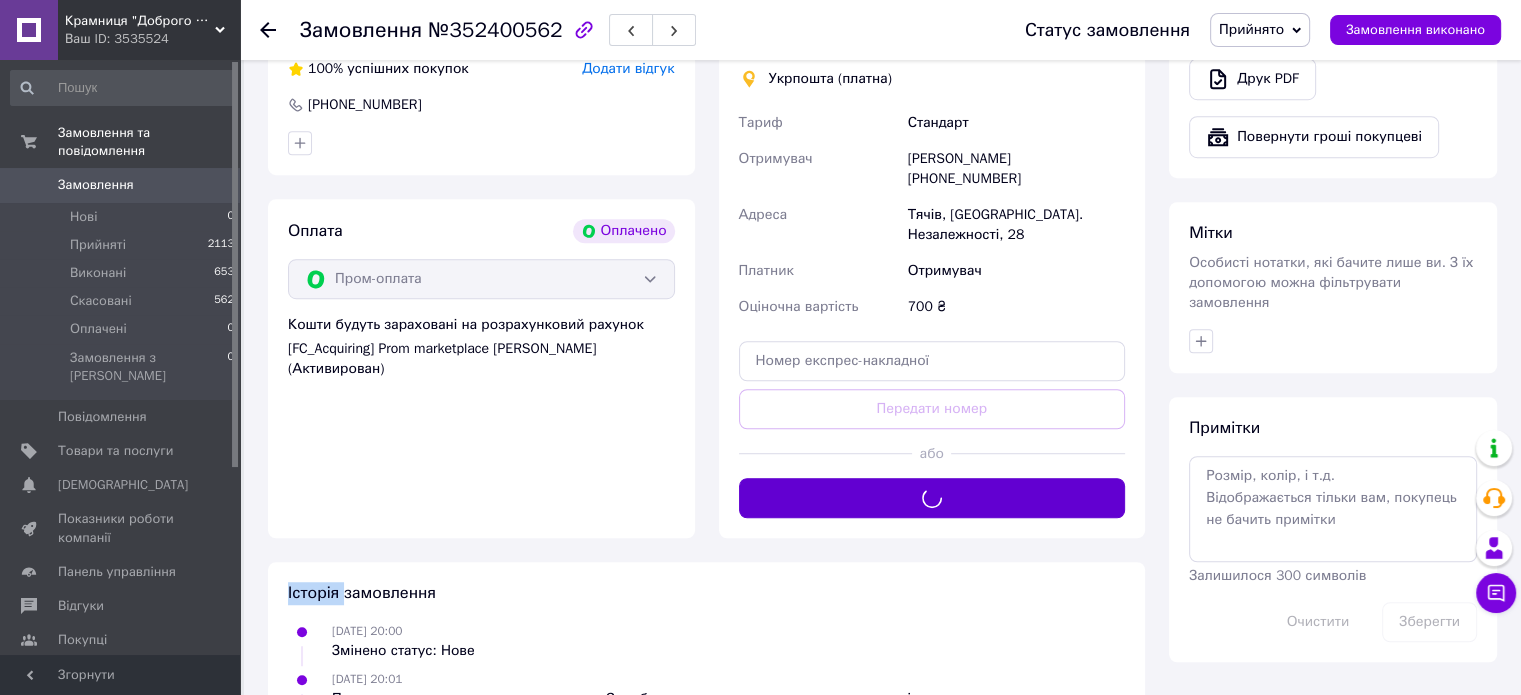 click on "Доставка [PERSON_NAME] Вкажіть номер експрес-накладної Обов'язково введіть номер експрес-накладної,
якщо створювали її не на цій сторінці. У разі,
якщо номер ЕН не буде доданий, ми не зможемо
виплатити гроші за замовлення Мобільний номер покупця (із замовлення) повинен відповідати номеру отримувача за накладною Укрпошта (платна) Тариф Стандарт Отримувач [PERSON_NAME] [PHONE_NUMBER] Адреса Тячів, 90500, вул. Незалежності, 28 Платник Отримувач Оціночна вартість 700 ₴ Передати номер або Створити ярлик" at bounding box center (932, 235) 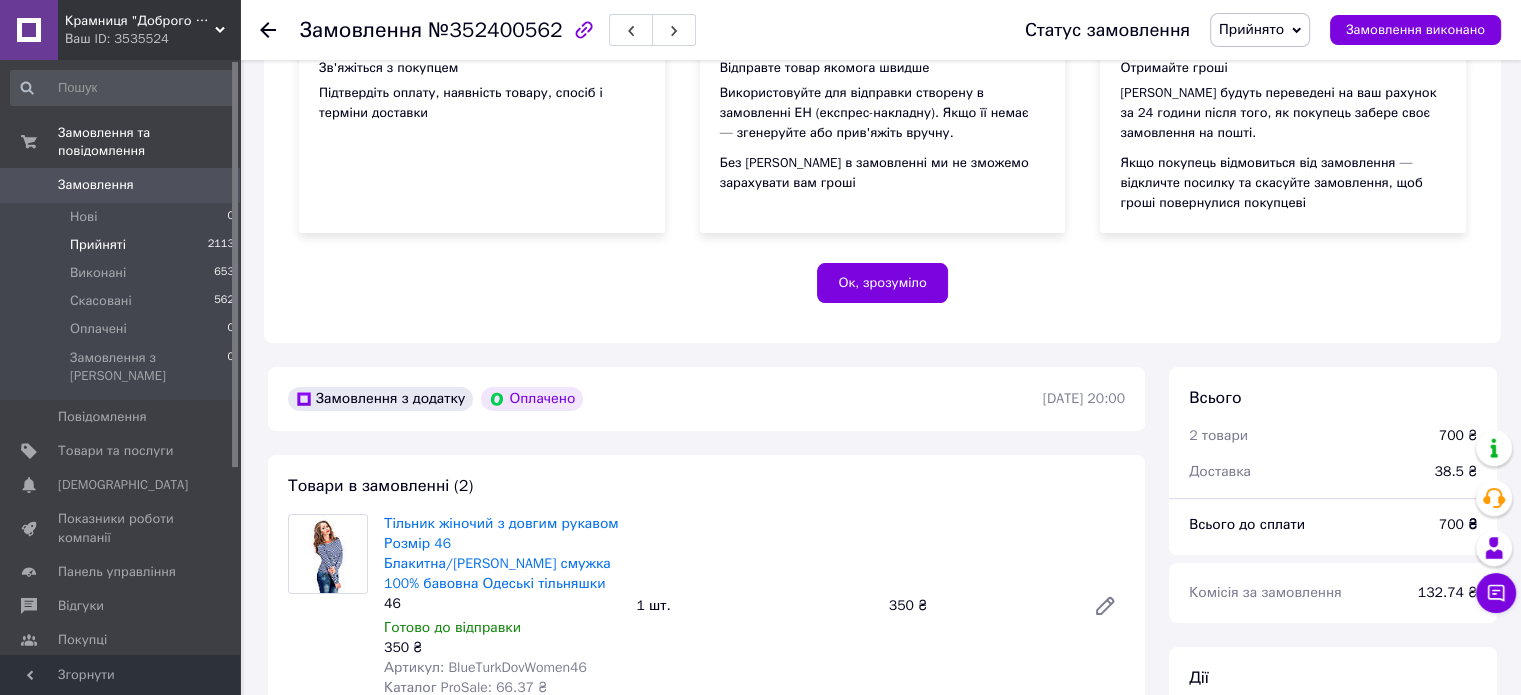 scroll, scrollTop: 200, scrollLeft: 0, axis: vertical 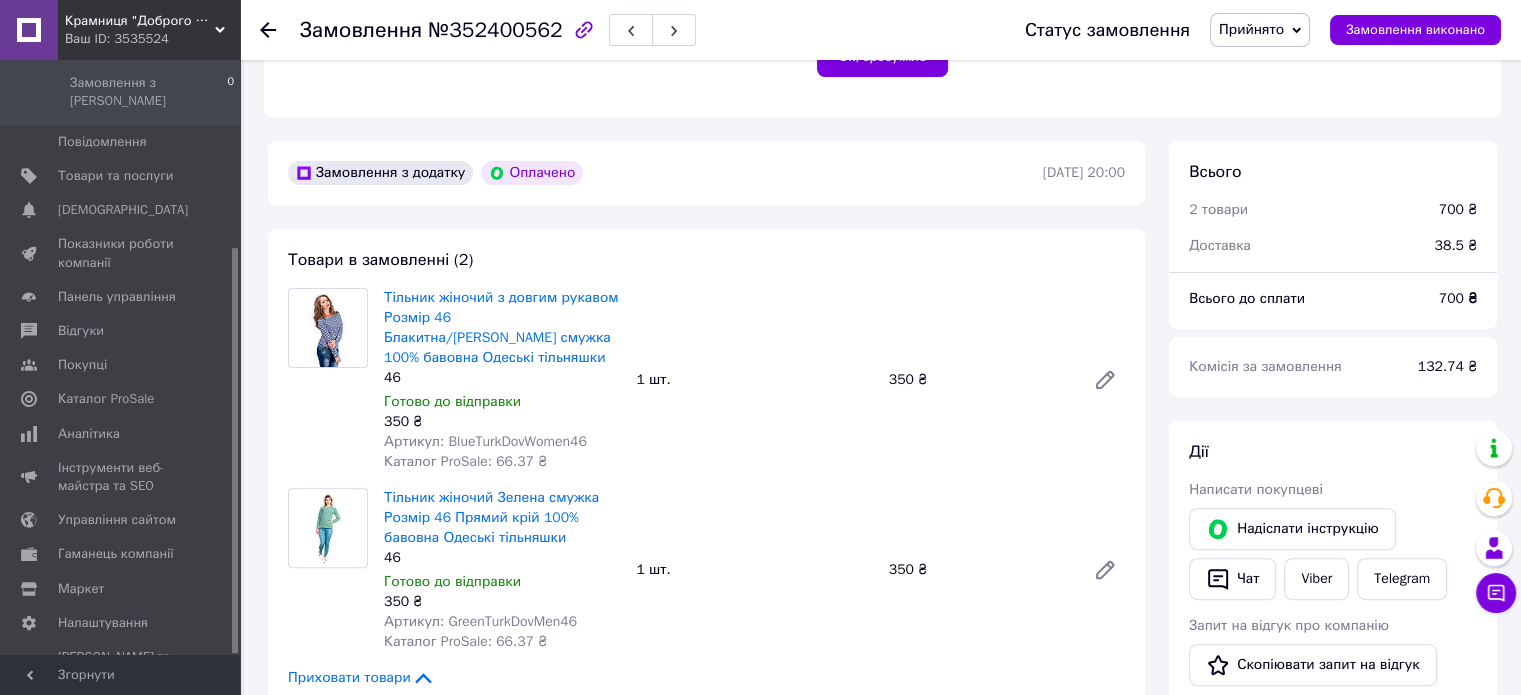 click on "Товари в замовленні (2) Тільник жіночий з довгим рукавом Розмір 46 Блакитна/[PERSON_NAME] смужка 100% бавовна Одеські тільняшки 46 Готово до відправки 350 ₴ Артикул: BlueTurkDovWomen46 Каталог ProSale: 66.37 ₴  1 шт. 350 ₴ Тільник жіночий Зелена смужка Розмір 46 Прямий крій 100% бавовна Одеські тільняшки 46 Готово до відправки 350 ₴ Артикул: GreenTurkDovMen46 Каталог ProSale: 66.37 ₴  1 шт. 350 ₴ Приховати товари" at bounding box center [706, 468] 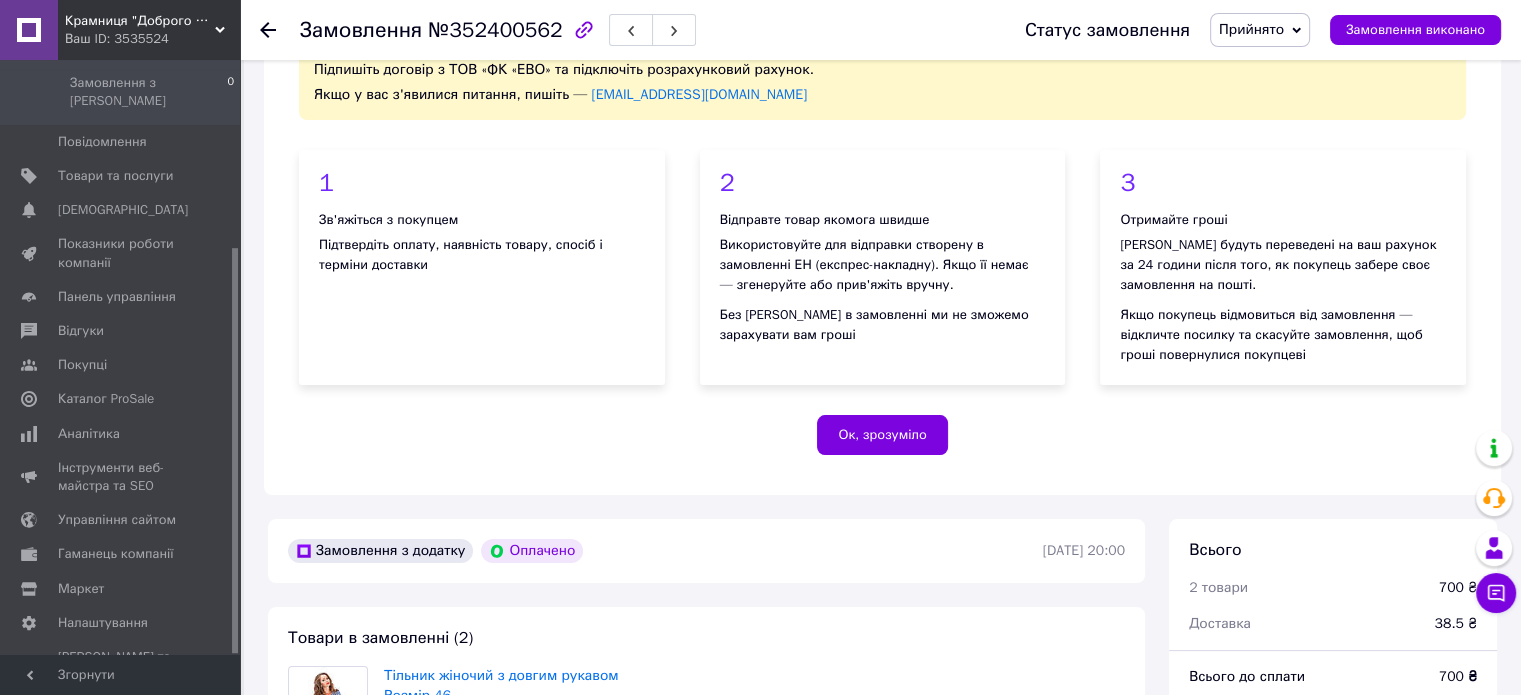 scroll, scrollTop: 100, scrollLeft: 0, axis: vertical 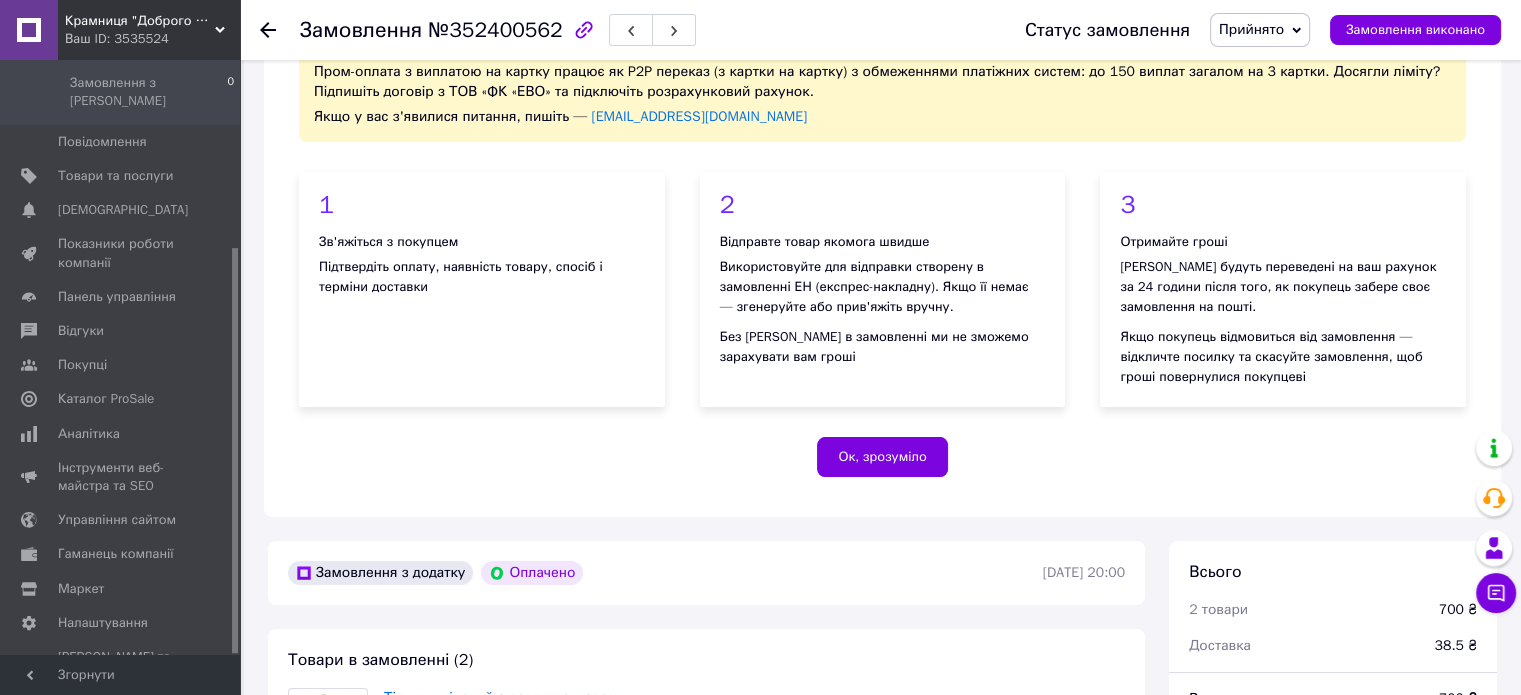 click 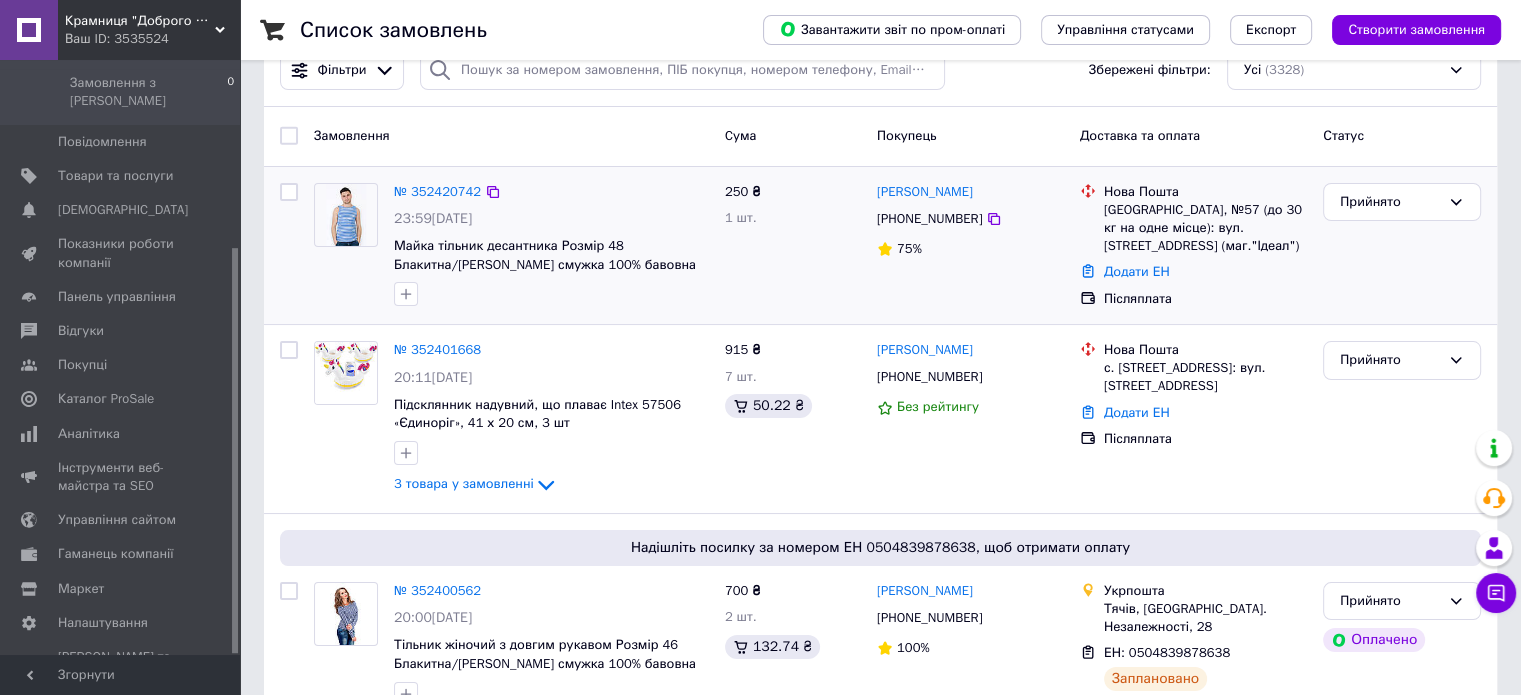 scroll, scrollTop: 100, scrollLeft: 0, axis: vertical 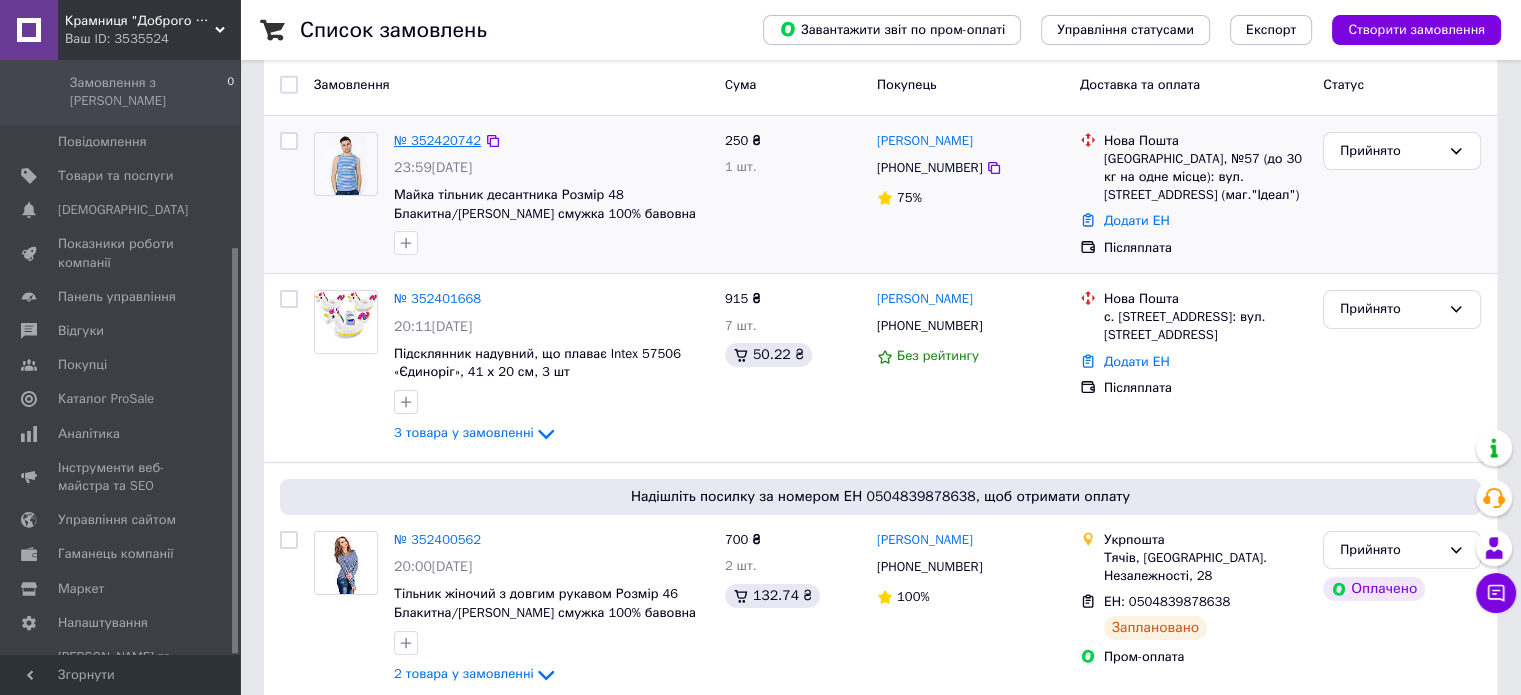 drag, startPoint x: 428, startPoint y: 128, endPoint x: 424, endPoint y: 138, distance: 10.770329 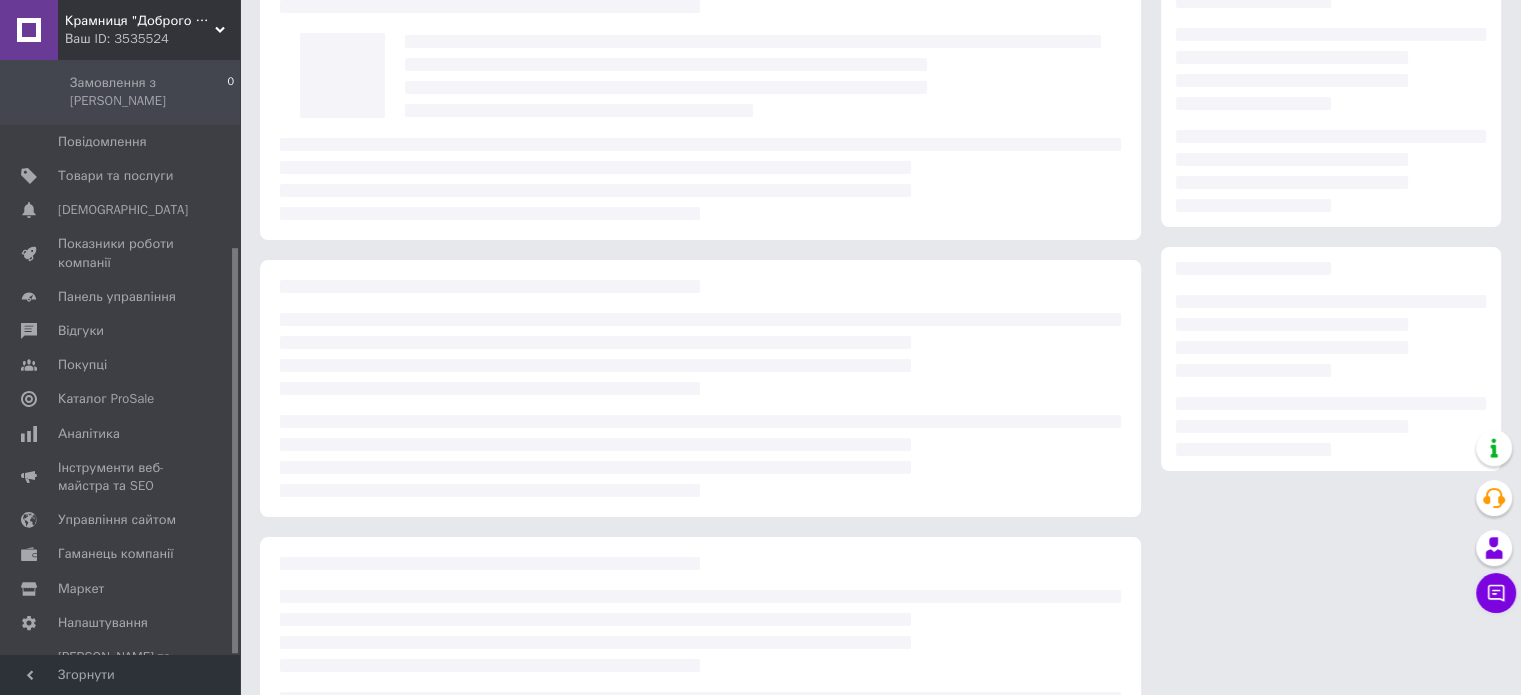 click at bounding box center (700, 179) 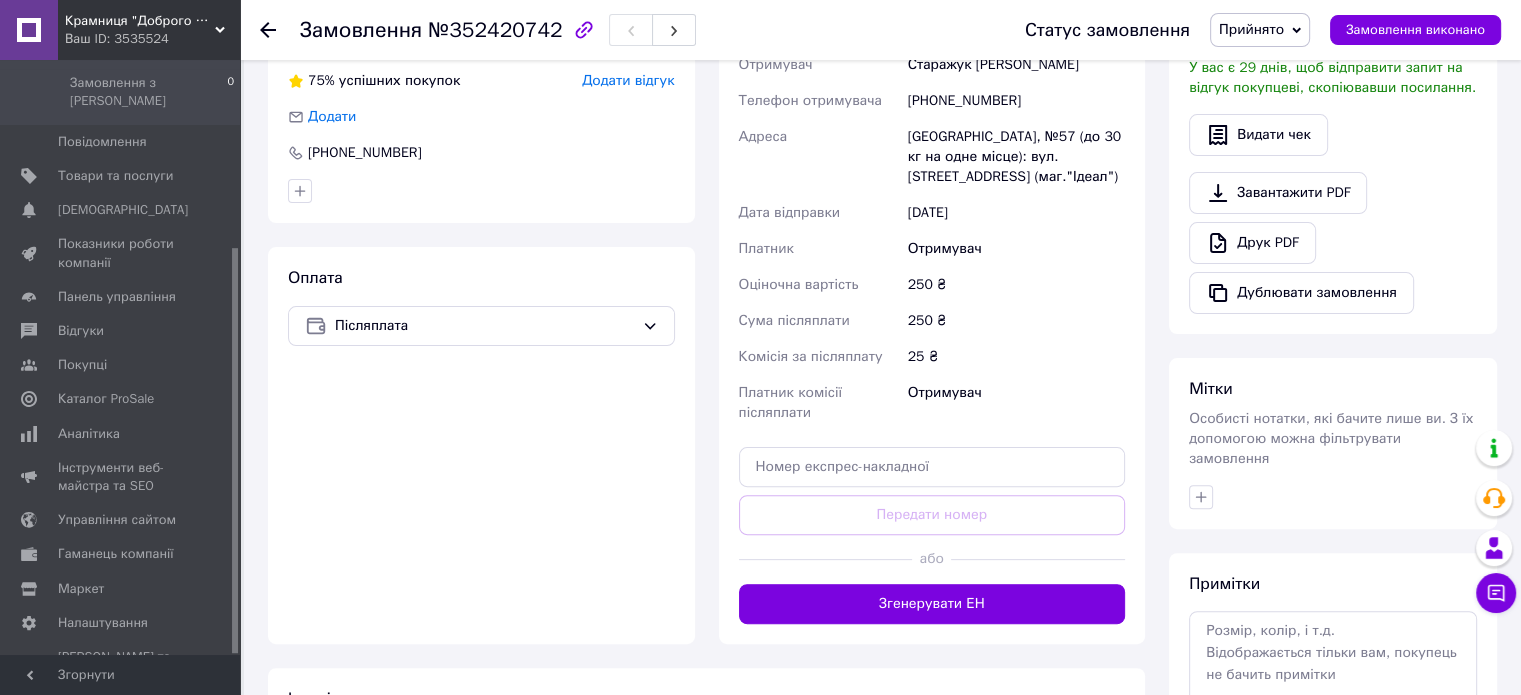 scroll, scrollTop: 500, scrollLeft: 0, axis: vertical 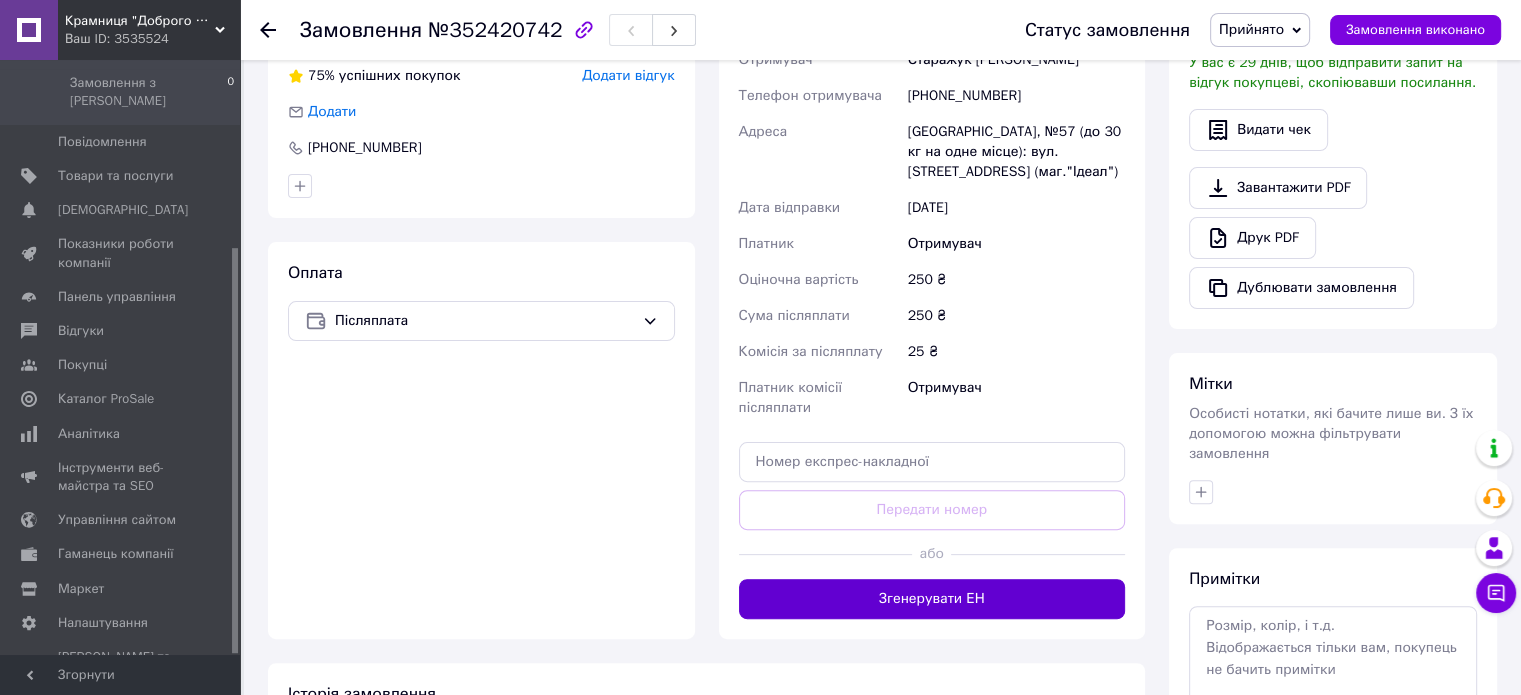 click on "Згенерувати ЕН" at bounding box center [932, 599] 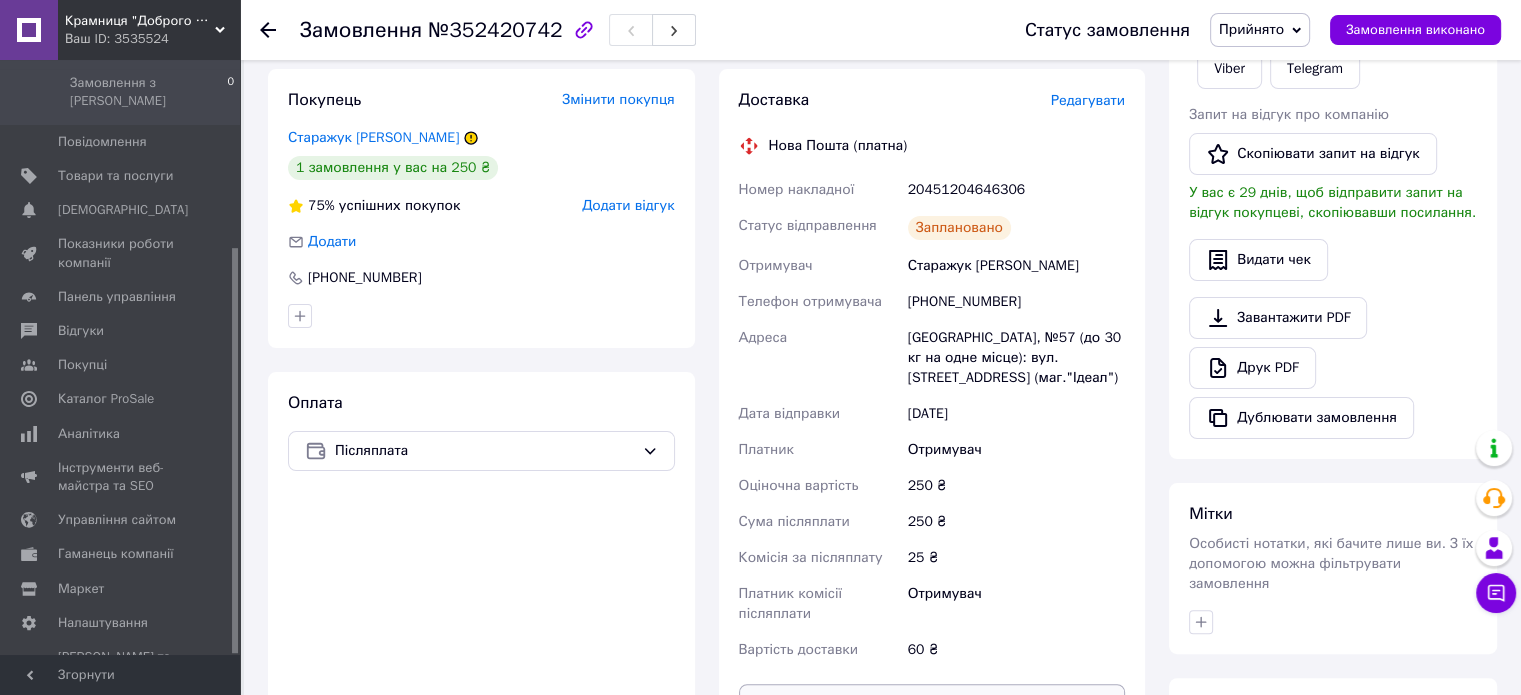 scroll, scrollTop: 500, scrollLeft: 0, axis: vertical 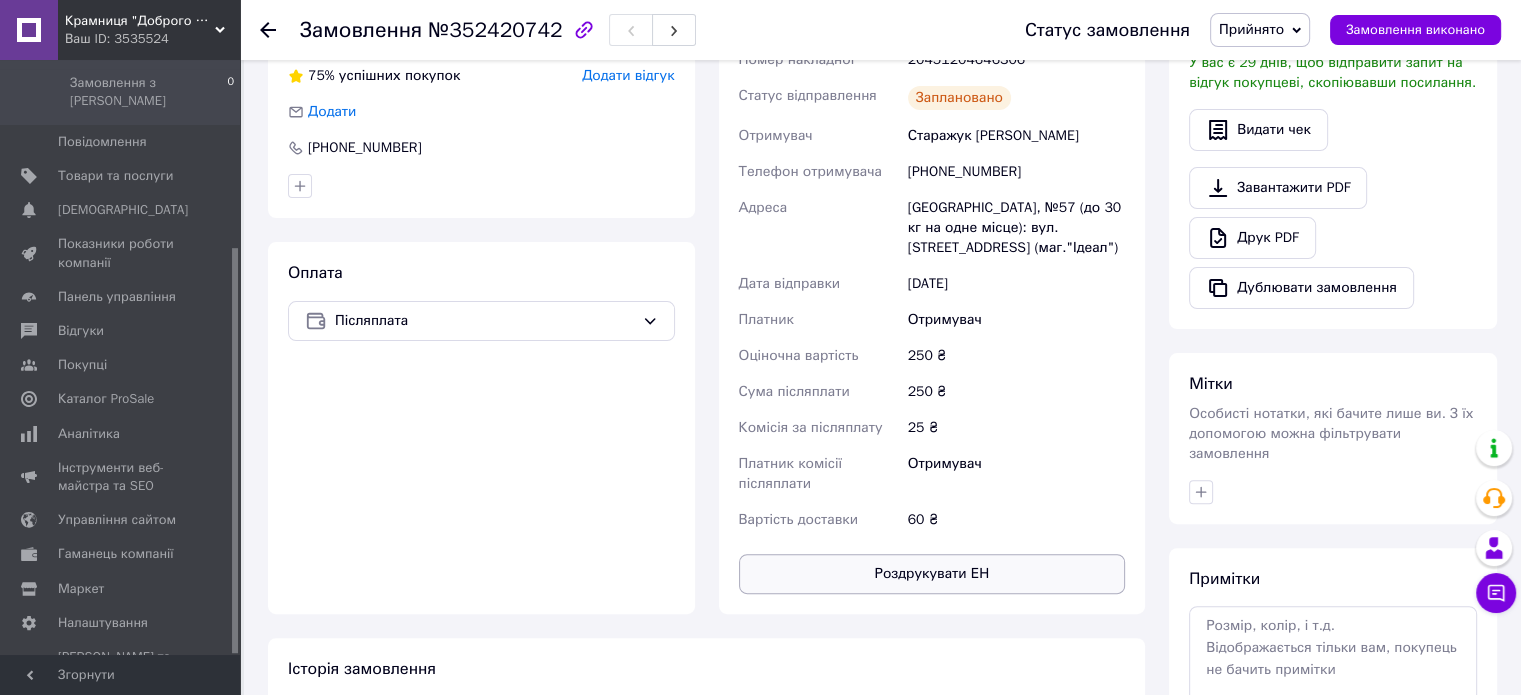 click on "Роздрукувати ЕН" at bounding box center [932, 574] 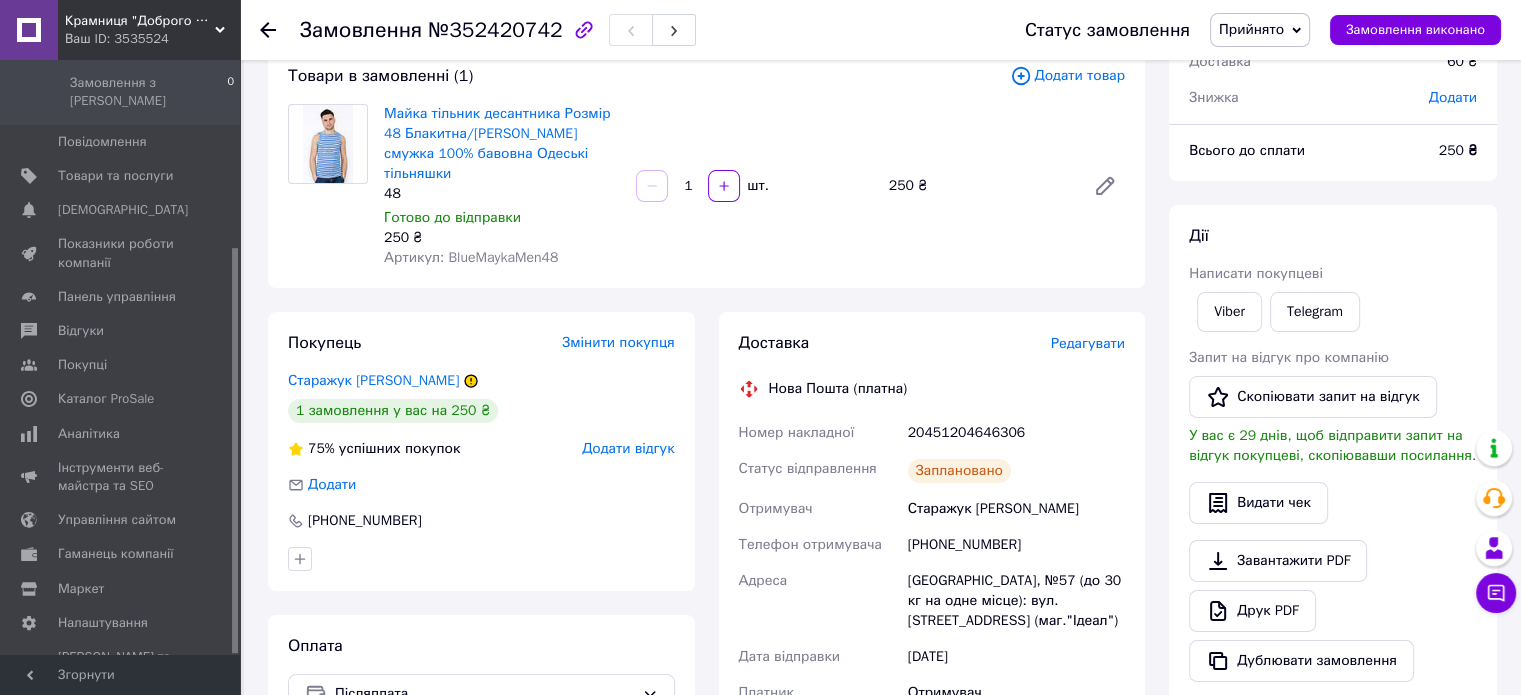 scroll, scrollTop: 0, scrollLeft: 0, axis: both 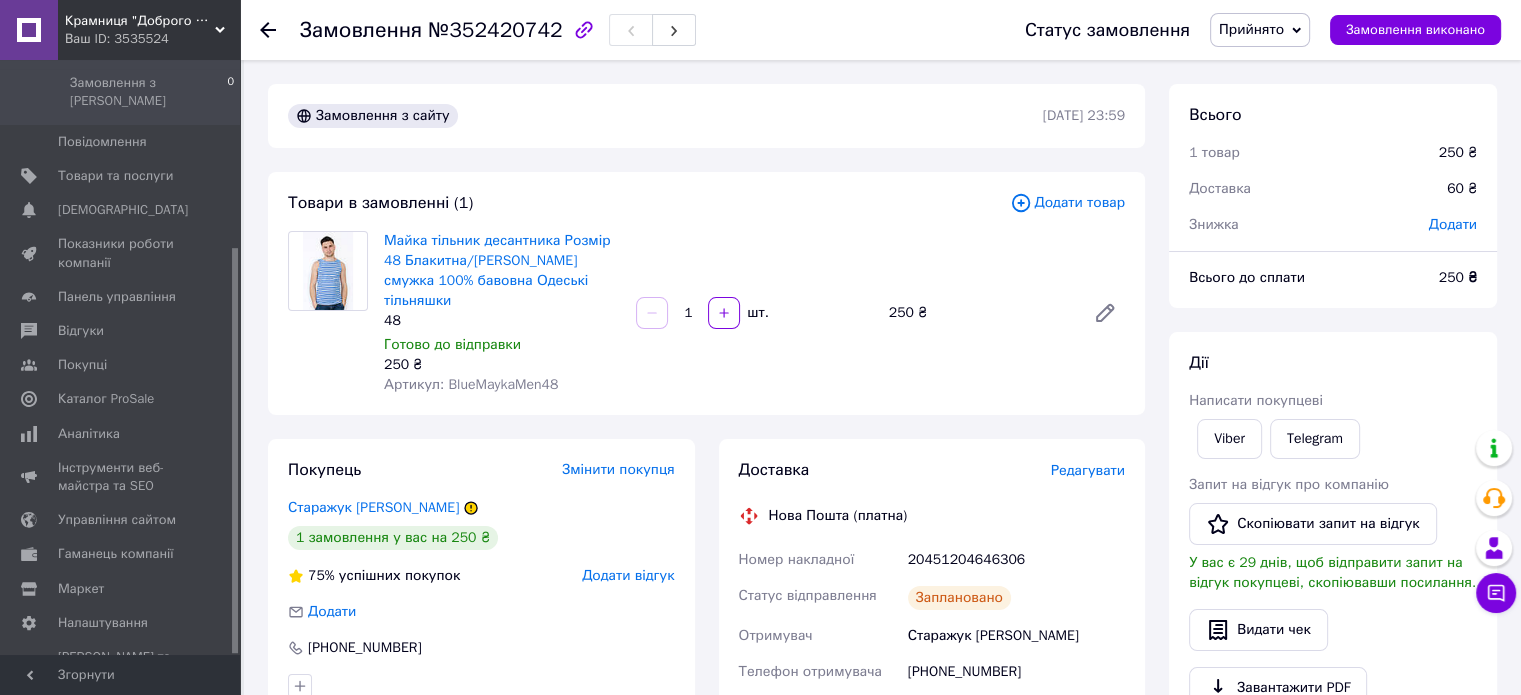 click 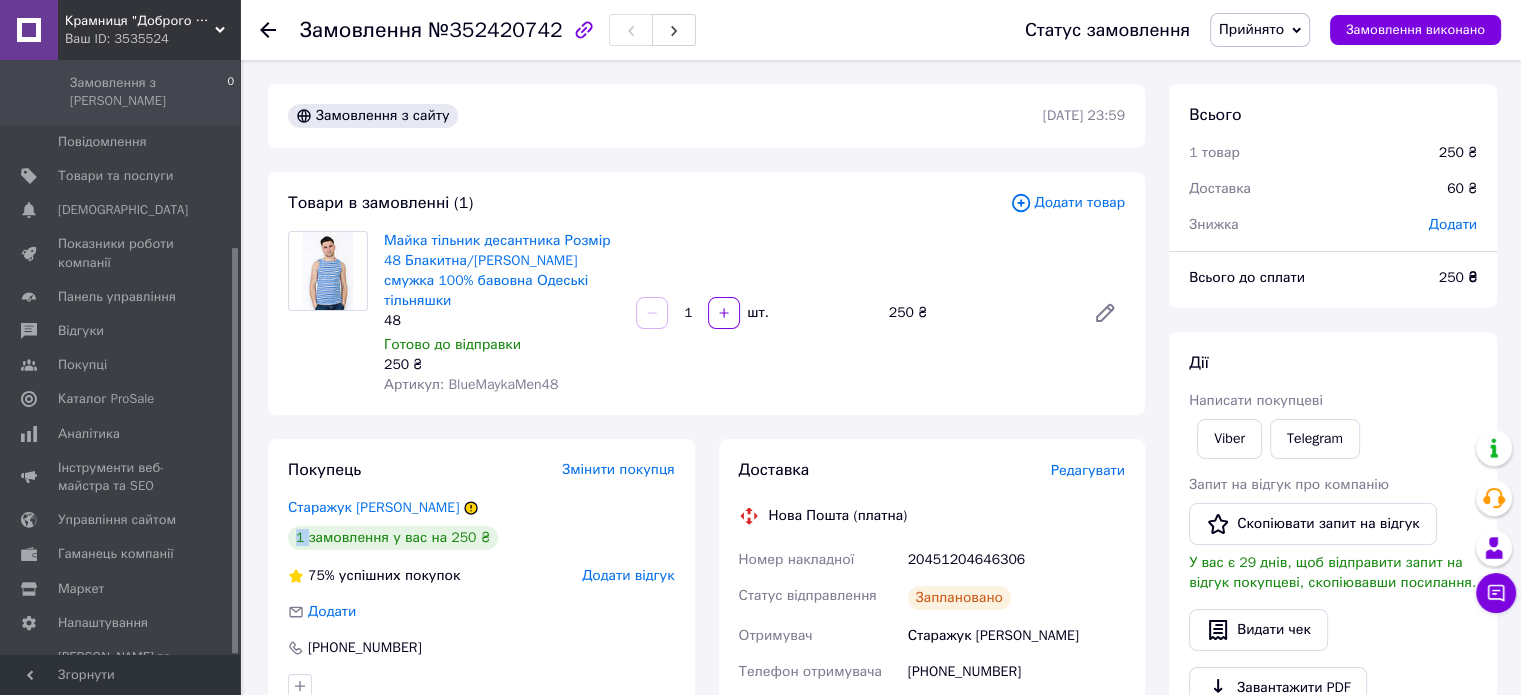 click 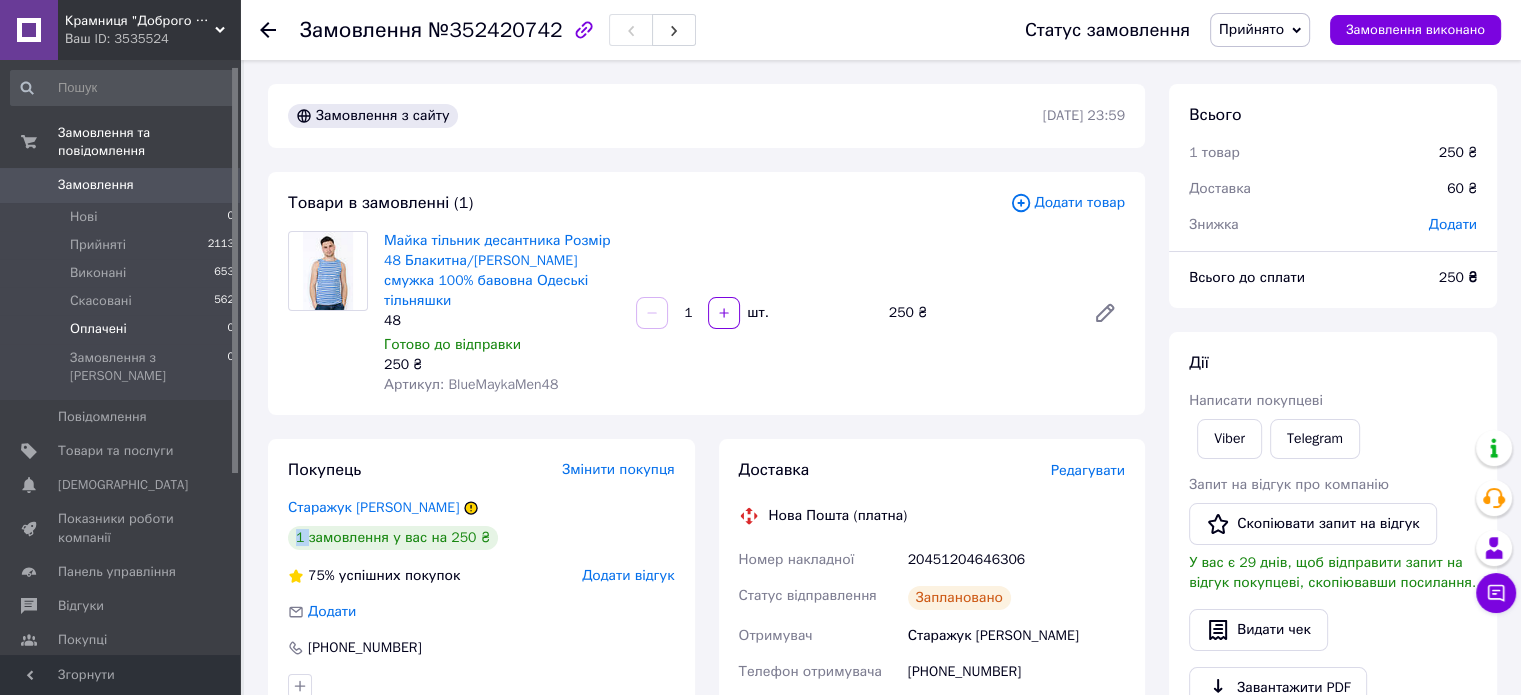 scroll, scrollTop: 0, scrollLeft: 0, axis: both 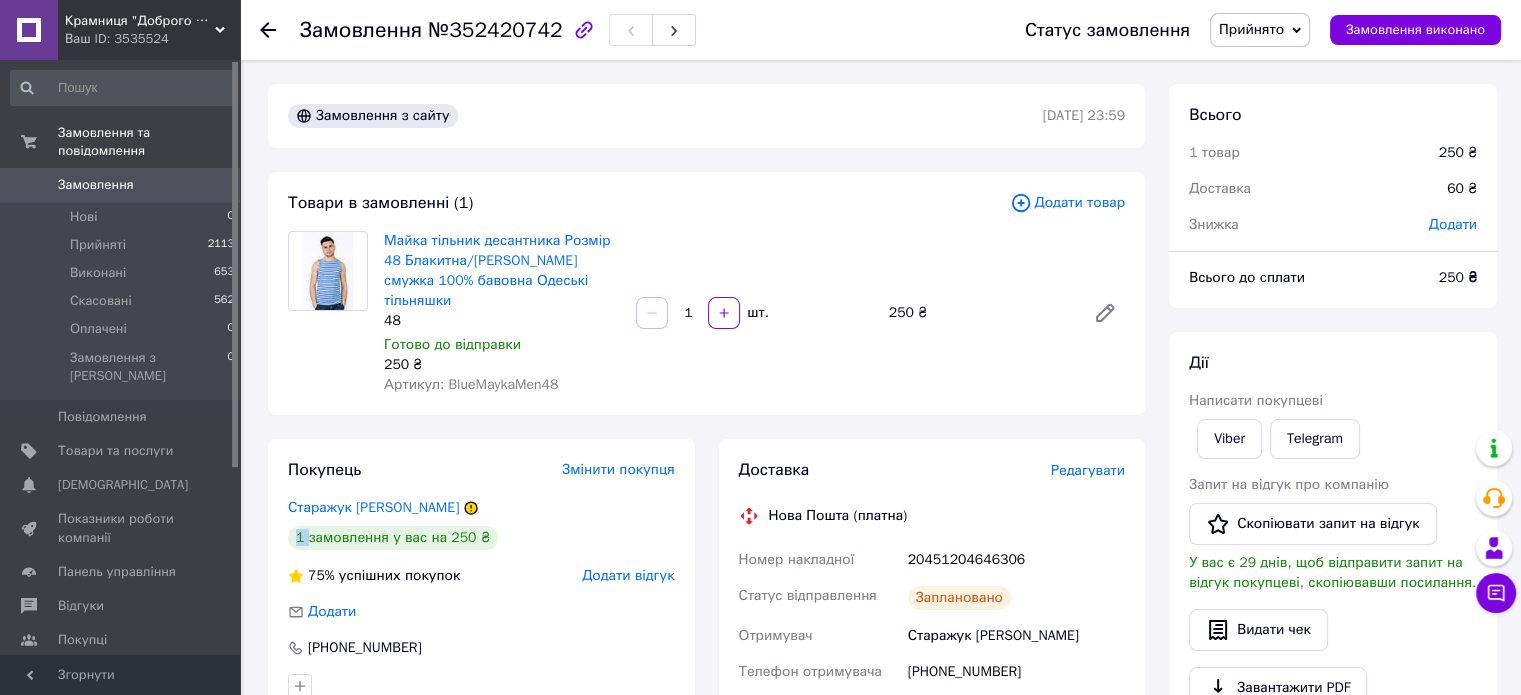 click on "Замовлення" at bounding box center [121, 185] 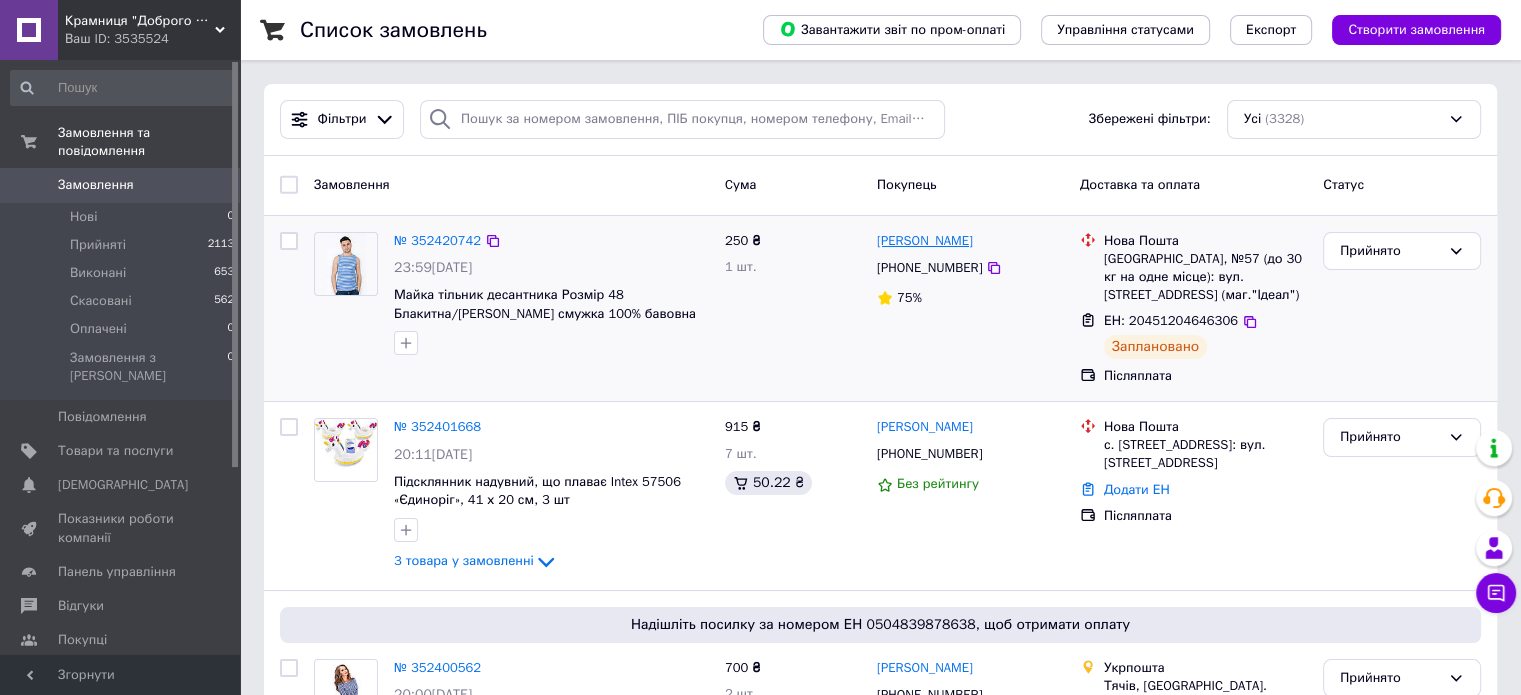 click on "[PERSON_NAME]" at bounding box center [925, 241] 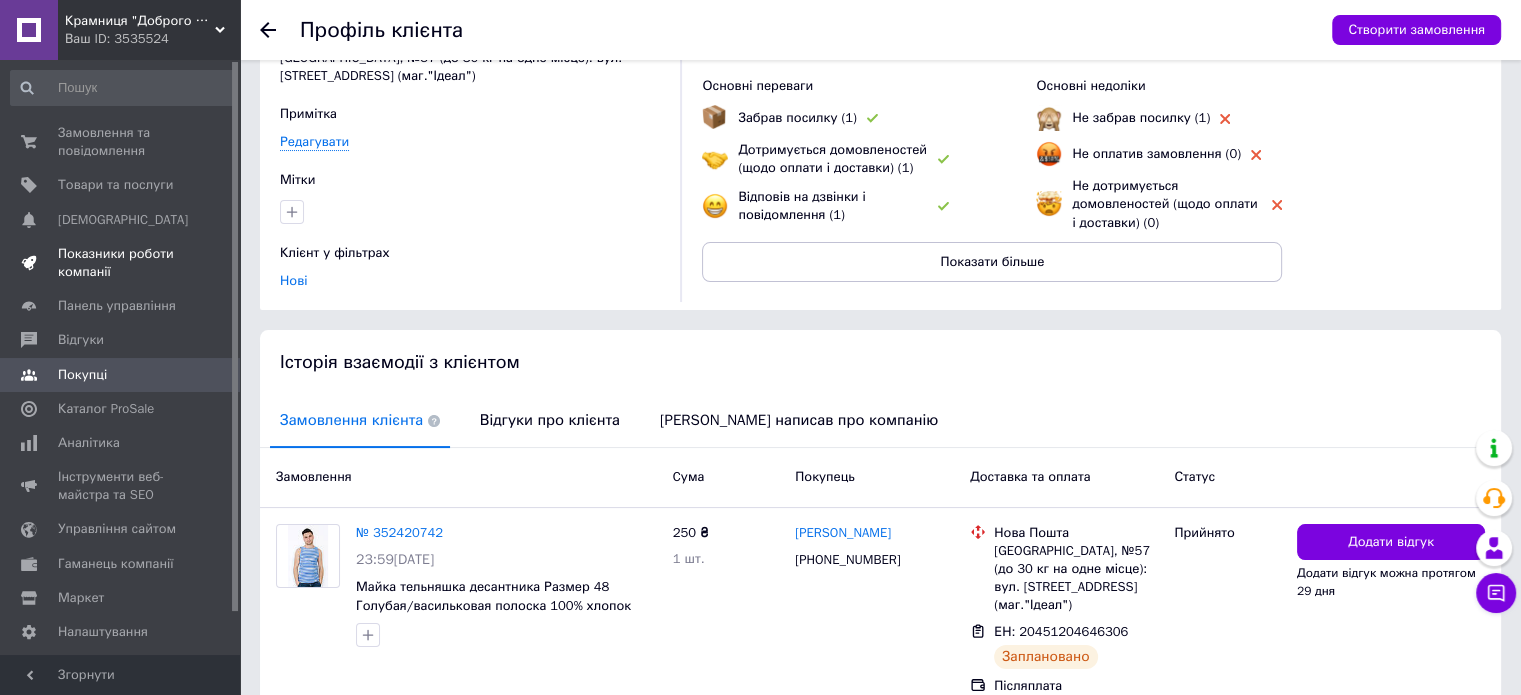 scroll, scrollTop: 128, scrollLeft: 0, axis: vertical 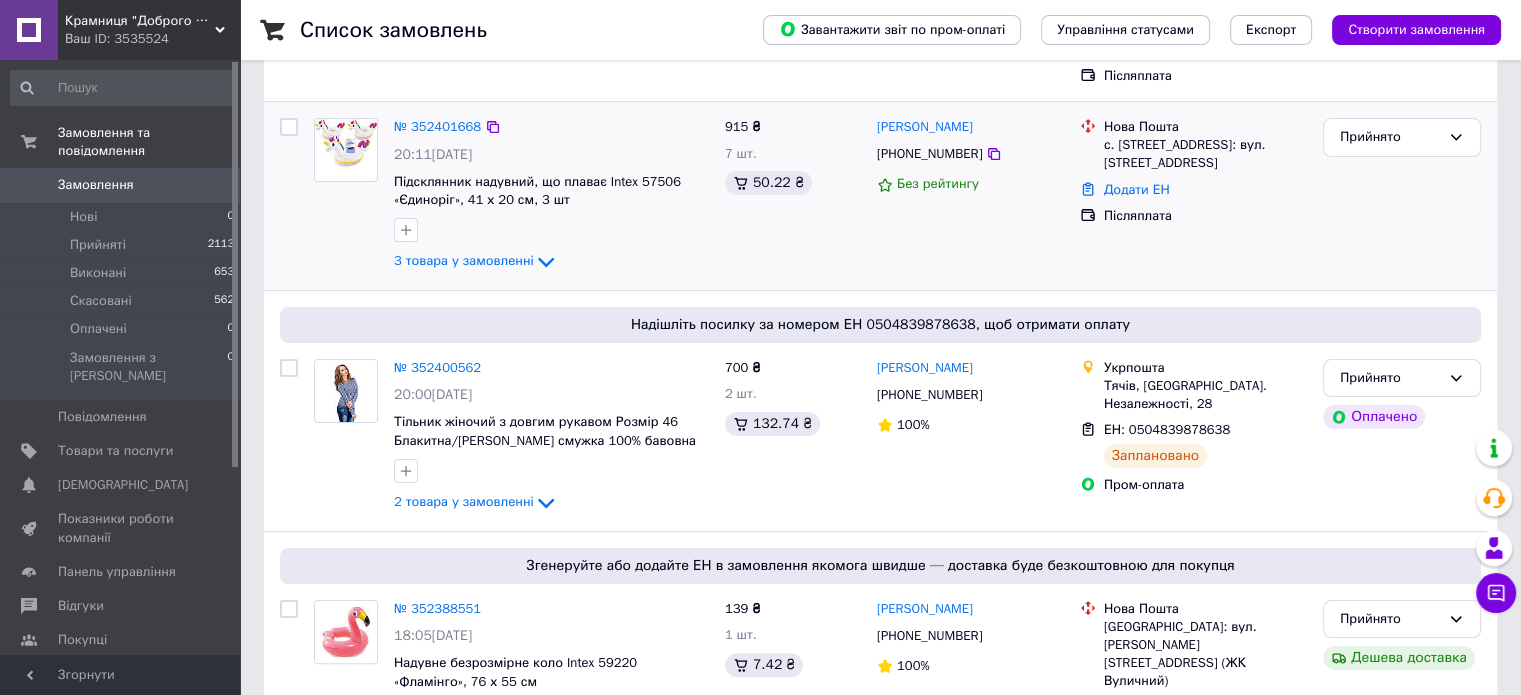 click on "3 товара у замовленні" 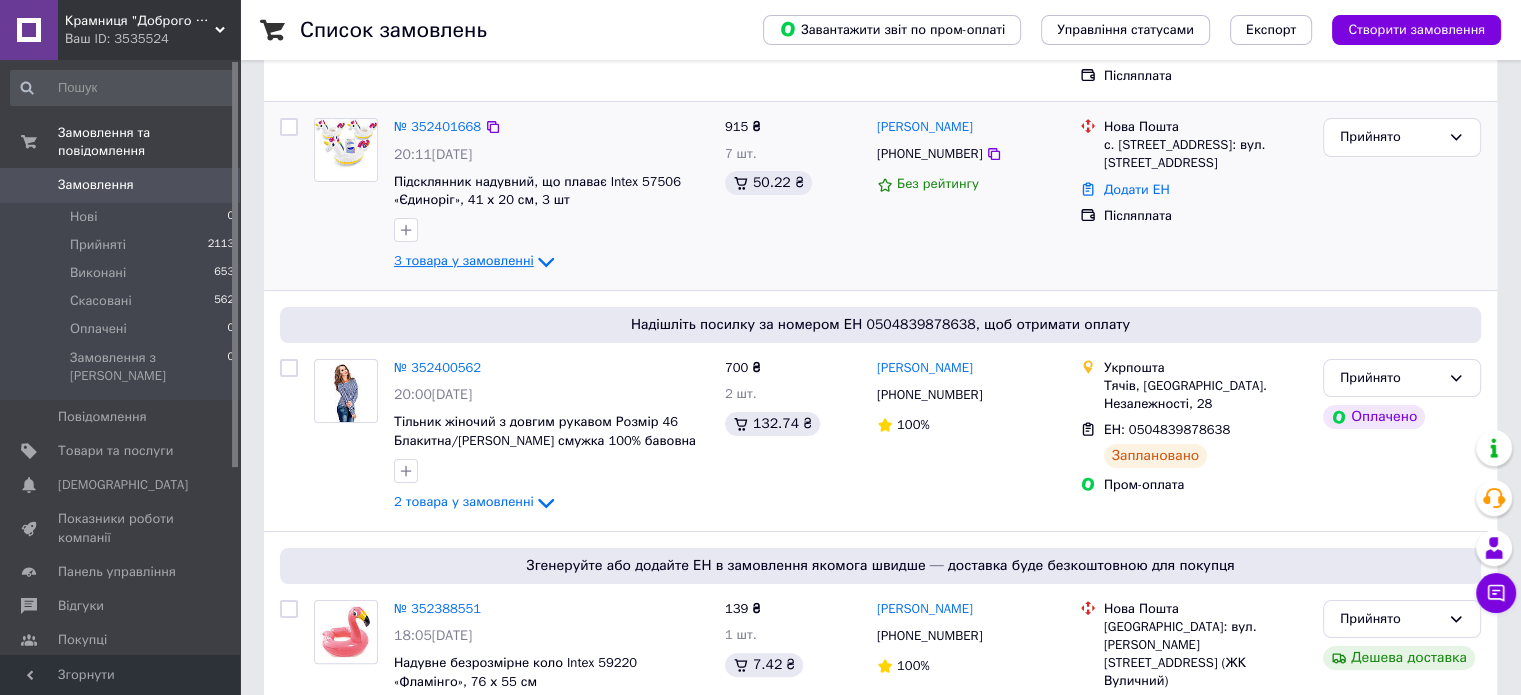 click on "3 товара у замовленні" at bounding box center (464, 261) 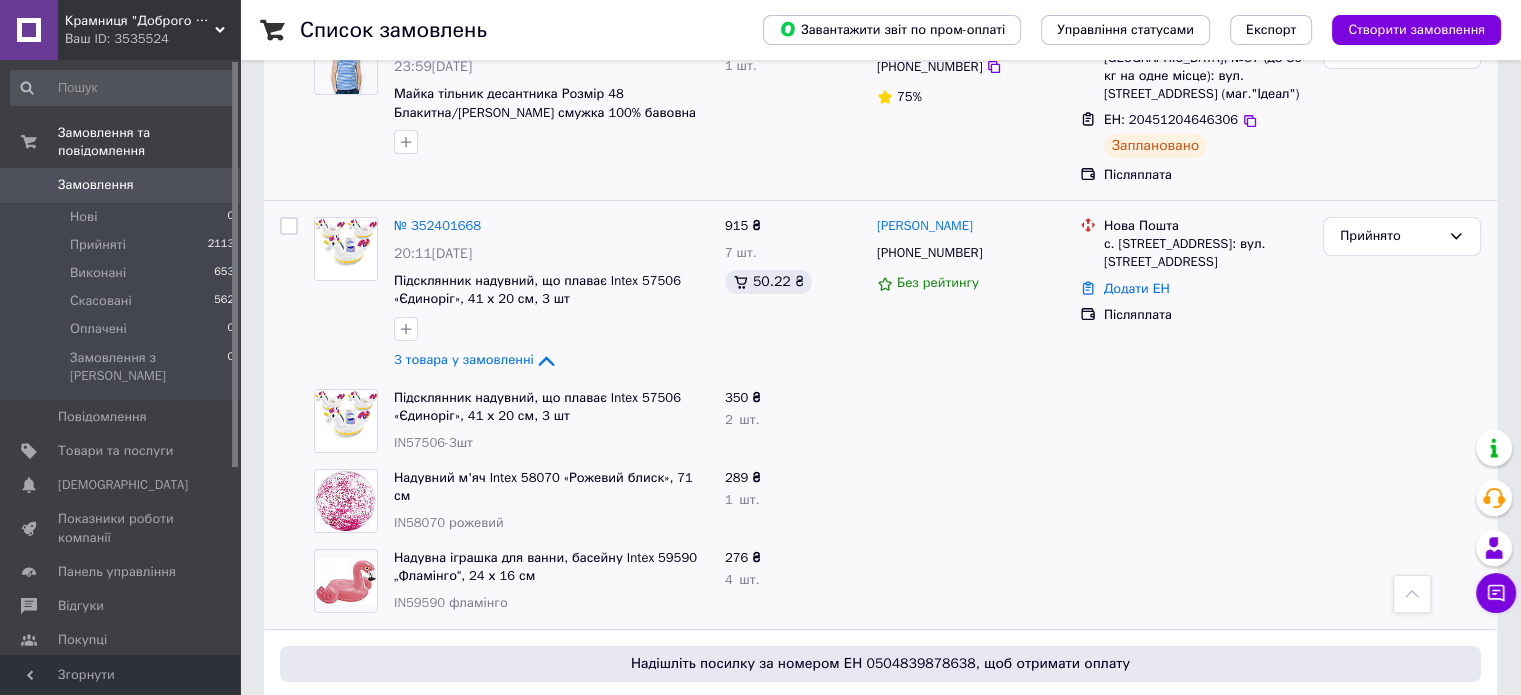 scroll, scrollTop: 200, scrollLeft: 0, axis: vertical 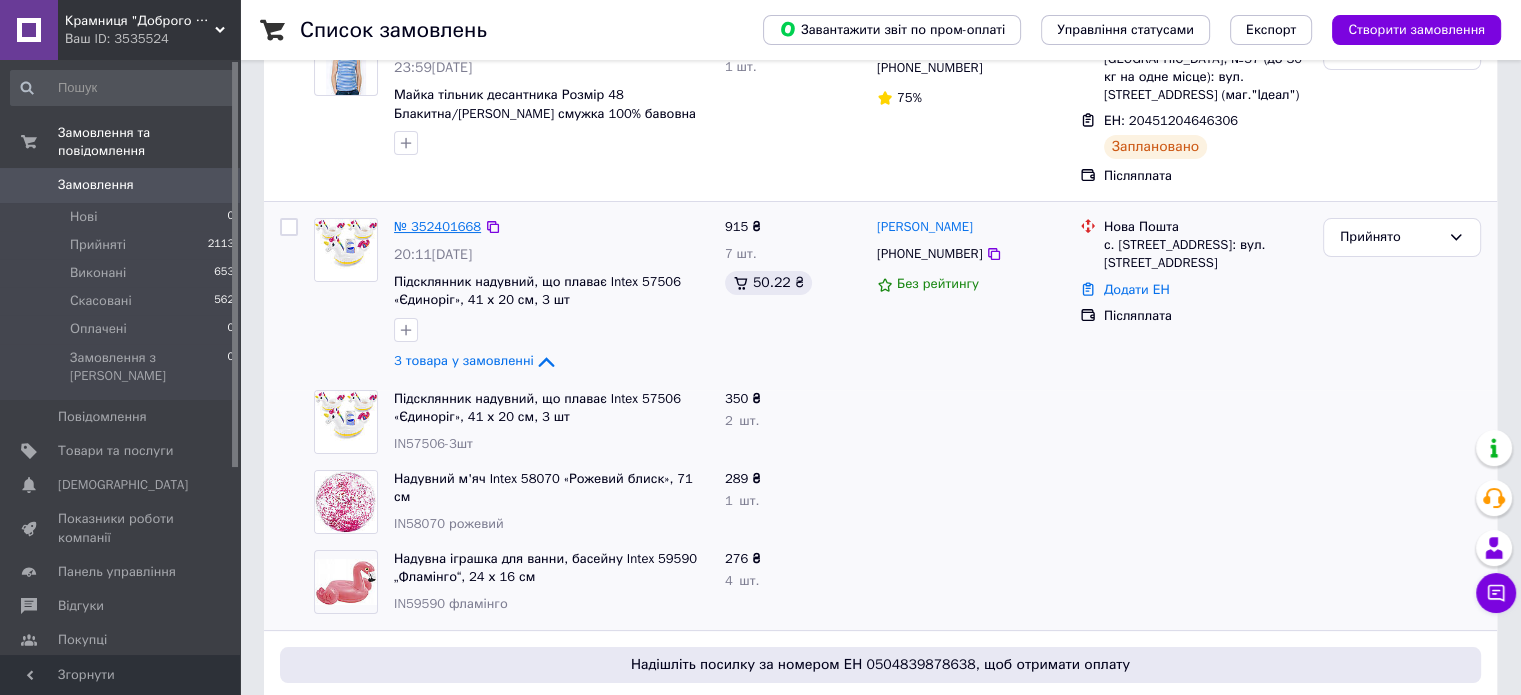 click on "№ 352401668" at bounding box center (437, 226) 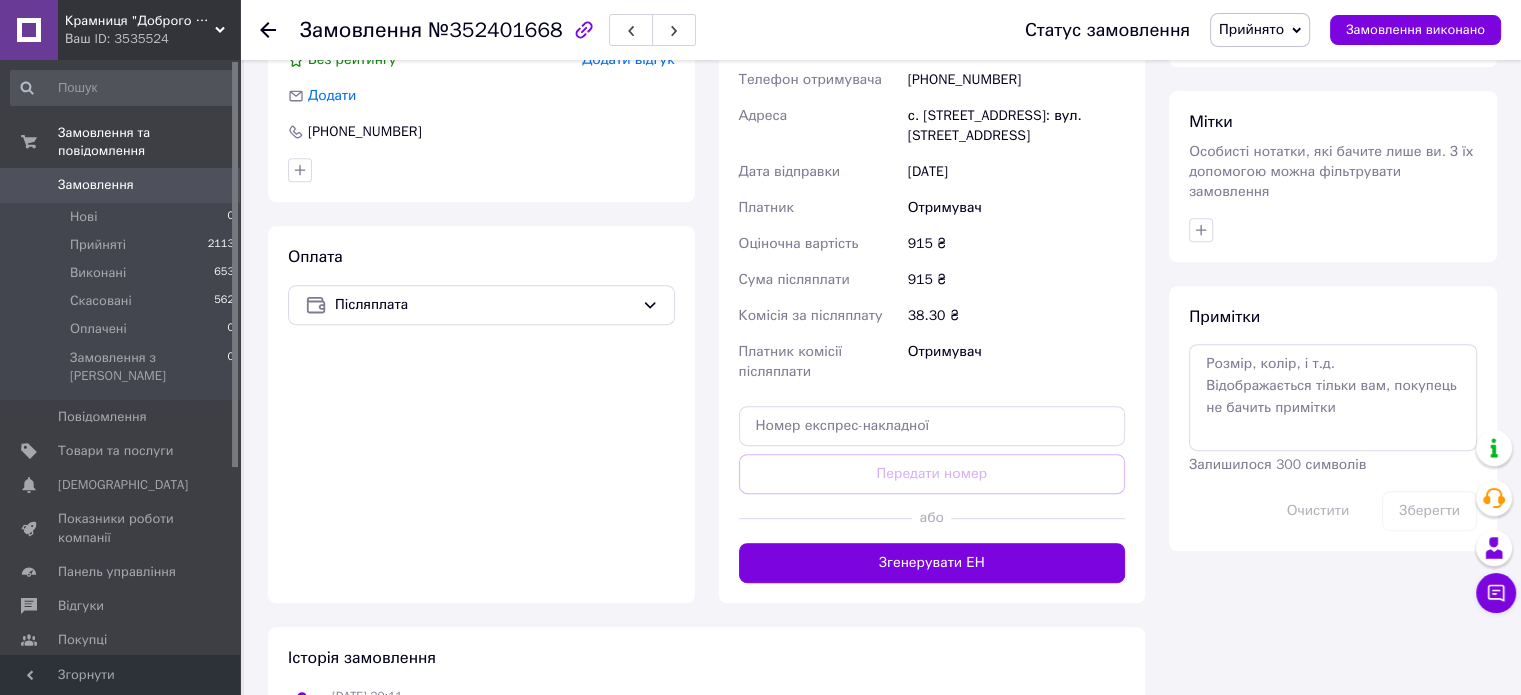 scroll, scrollTop: 914, scrollLeft: 0, axis: vertical 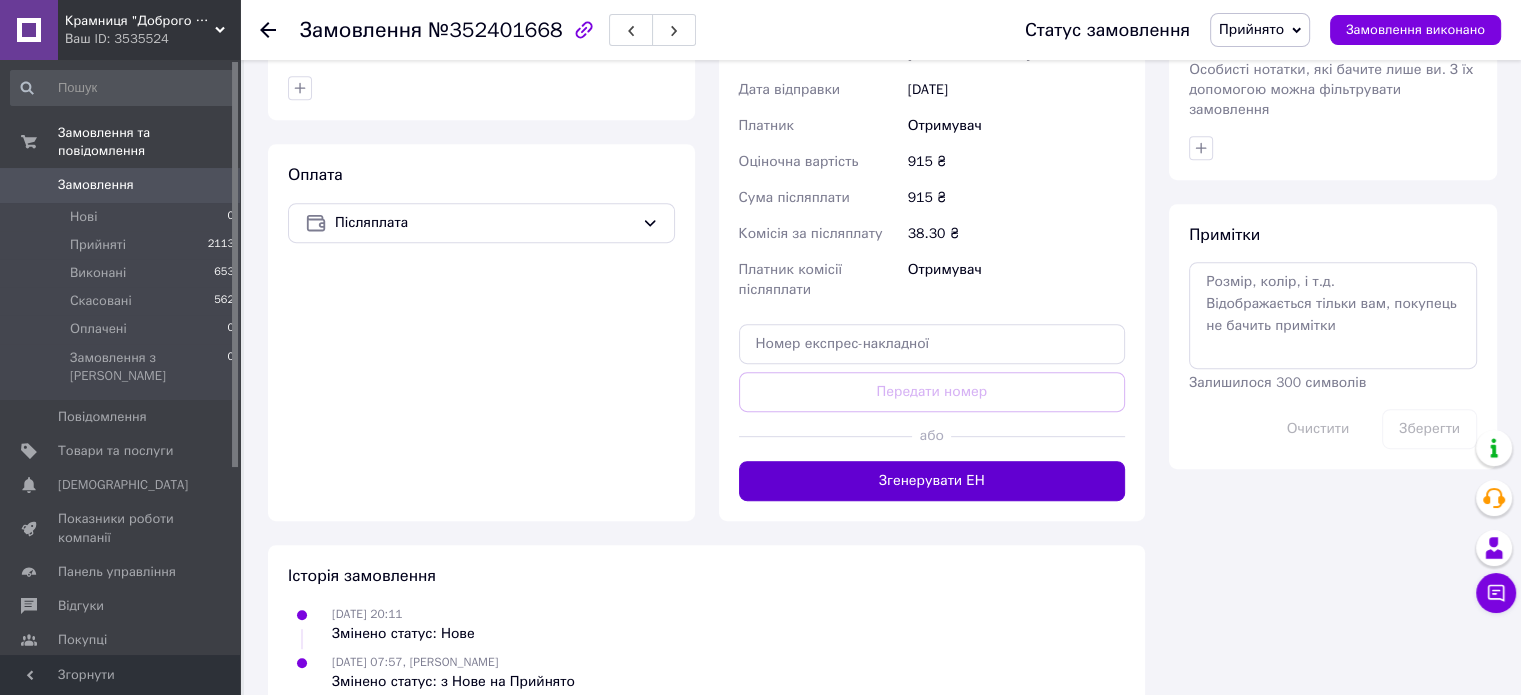 click on "Згенерувати ЕН" at bounding box center [932, 481] 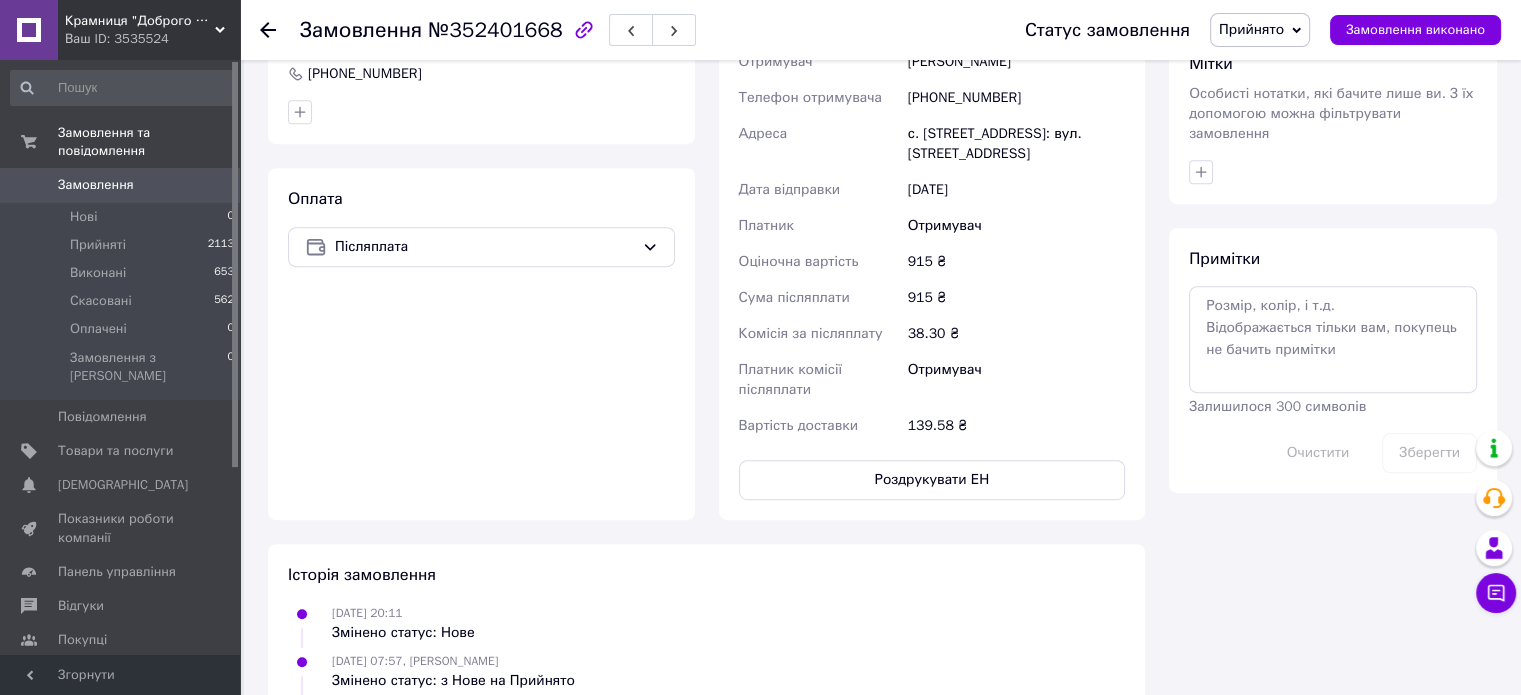 scroll, scrollTop: 914, scrollLeft: 0, axis: vertical 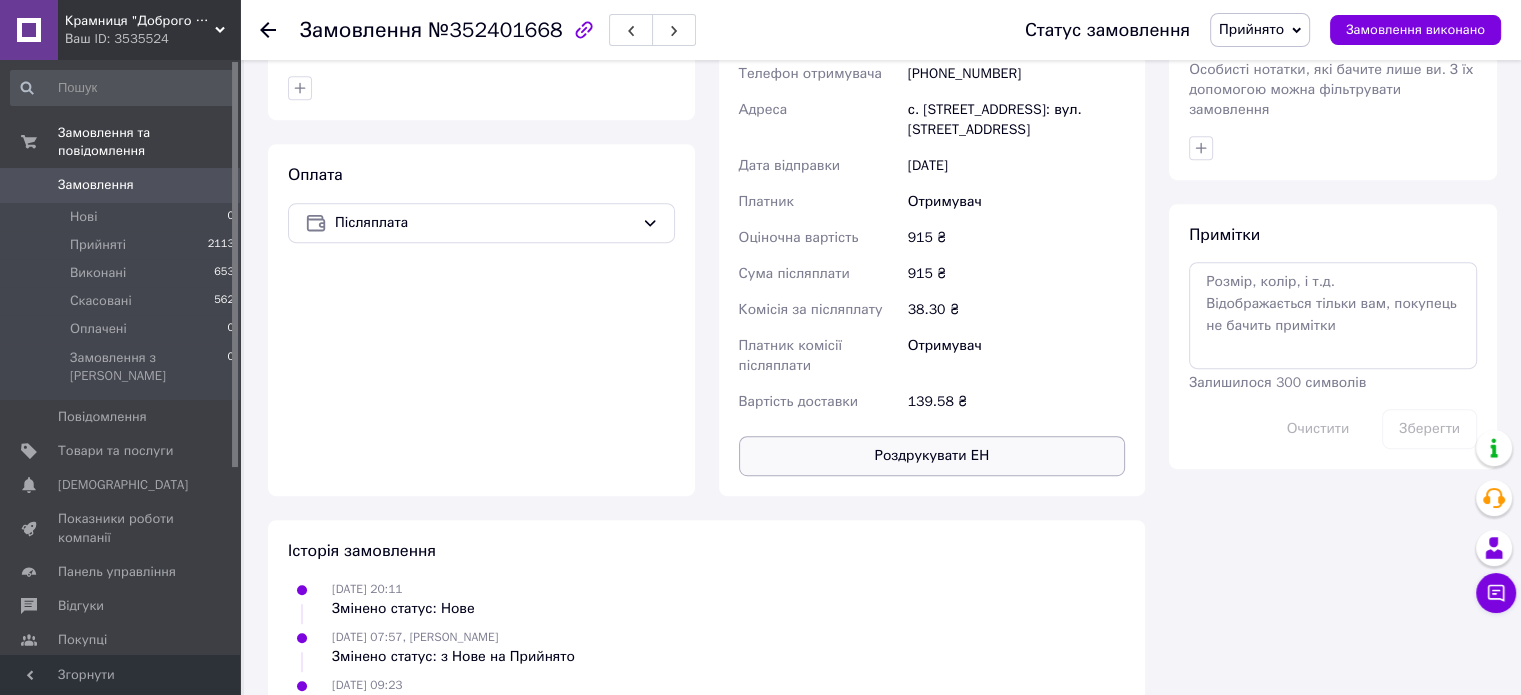 click on "Роздрукувати ЕН" at bounding box center (932, 456) 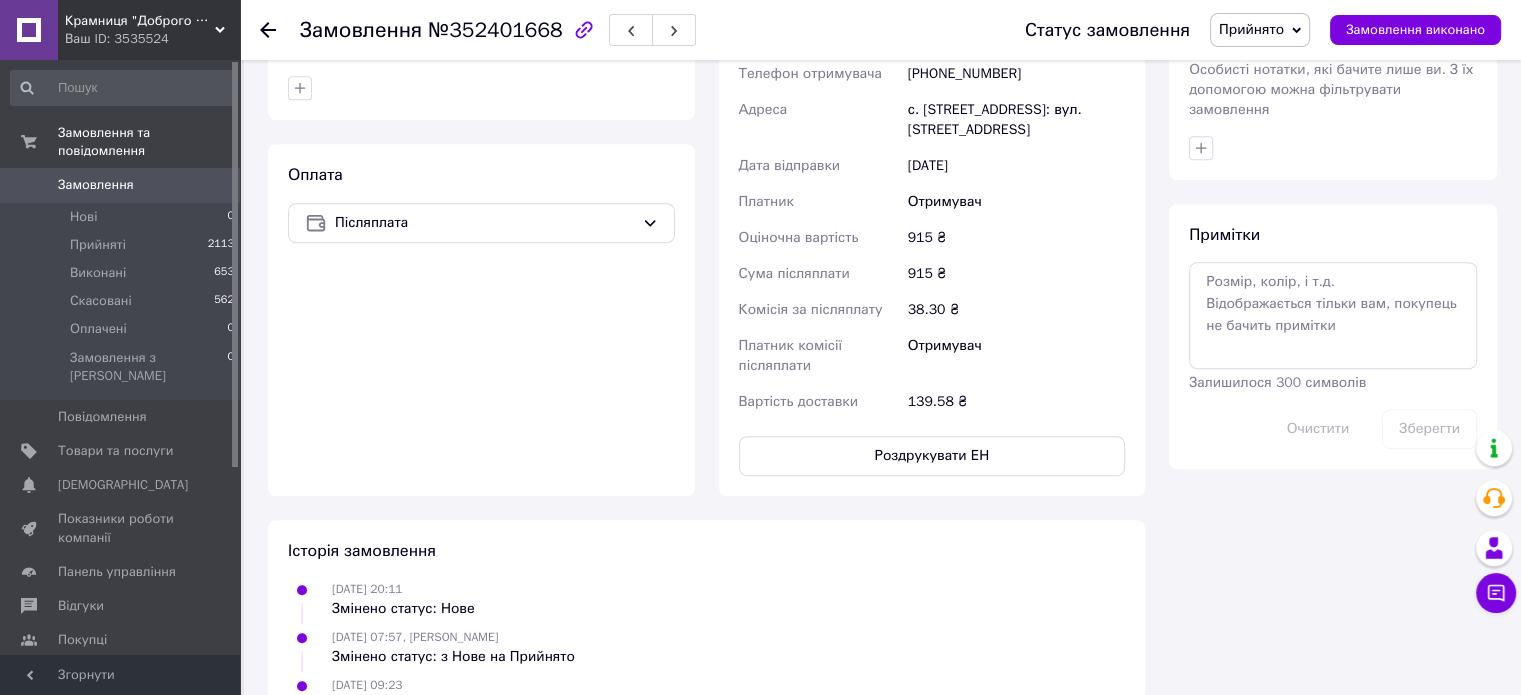 click at bounding box center [280, 30] 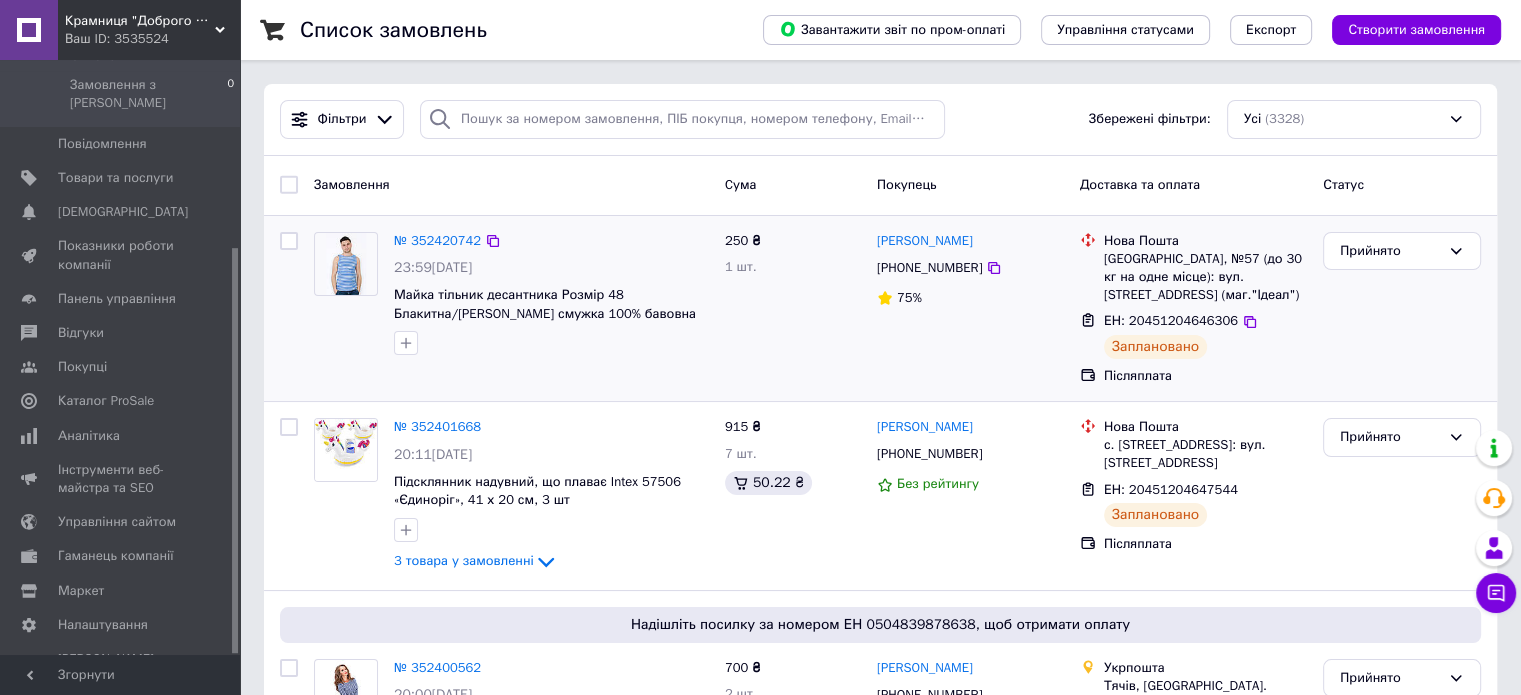 scroll, scrollTop: 275, scrollLeft: 0, axis: vertical 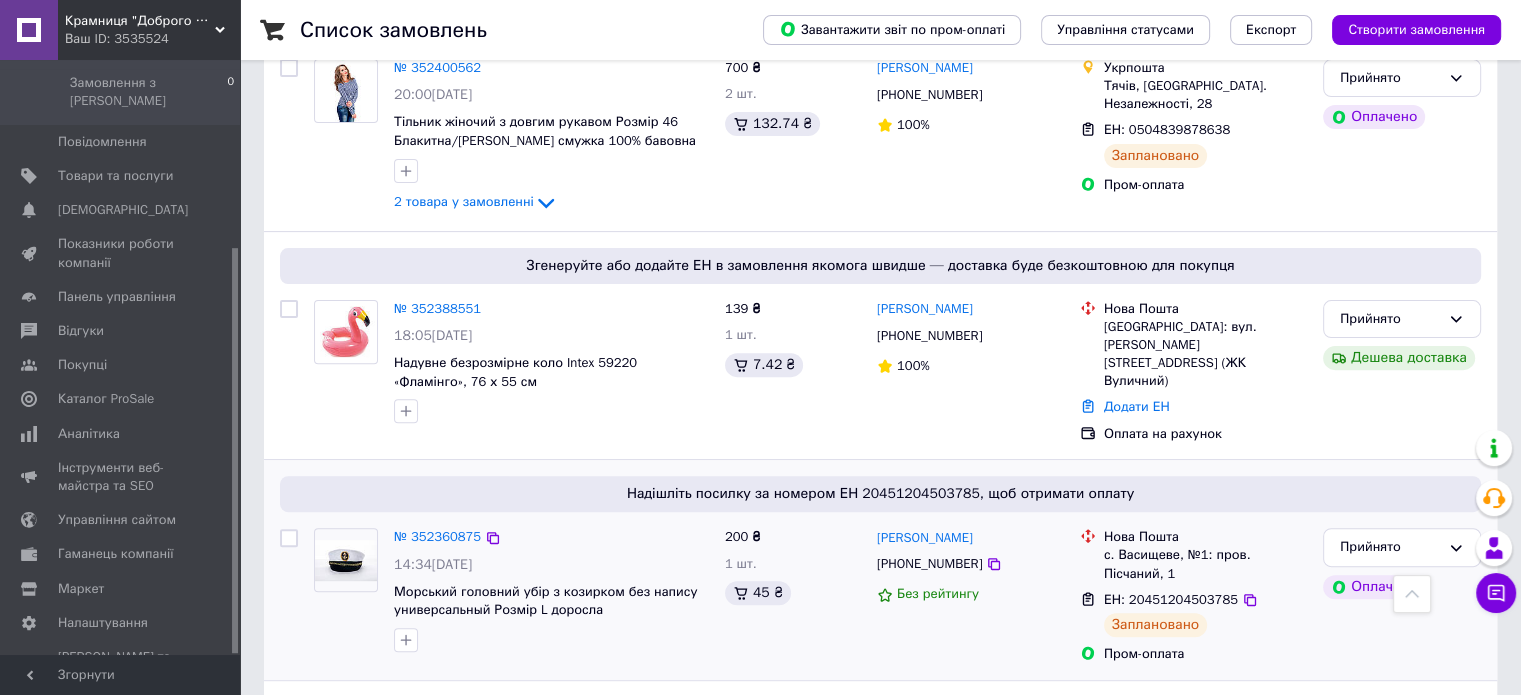 click on "№ 352360875 14:34[DATE] Морський головний убір з козирком без напису универсальный Розмір L доросла" at bounding box center [511, 595] 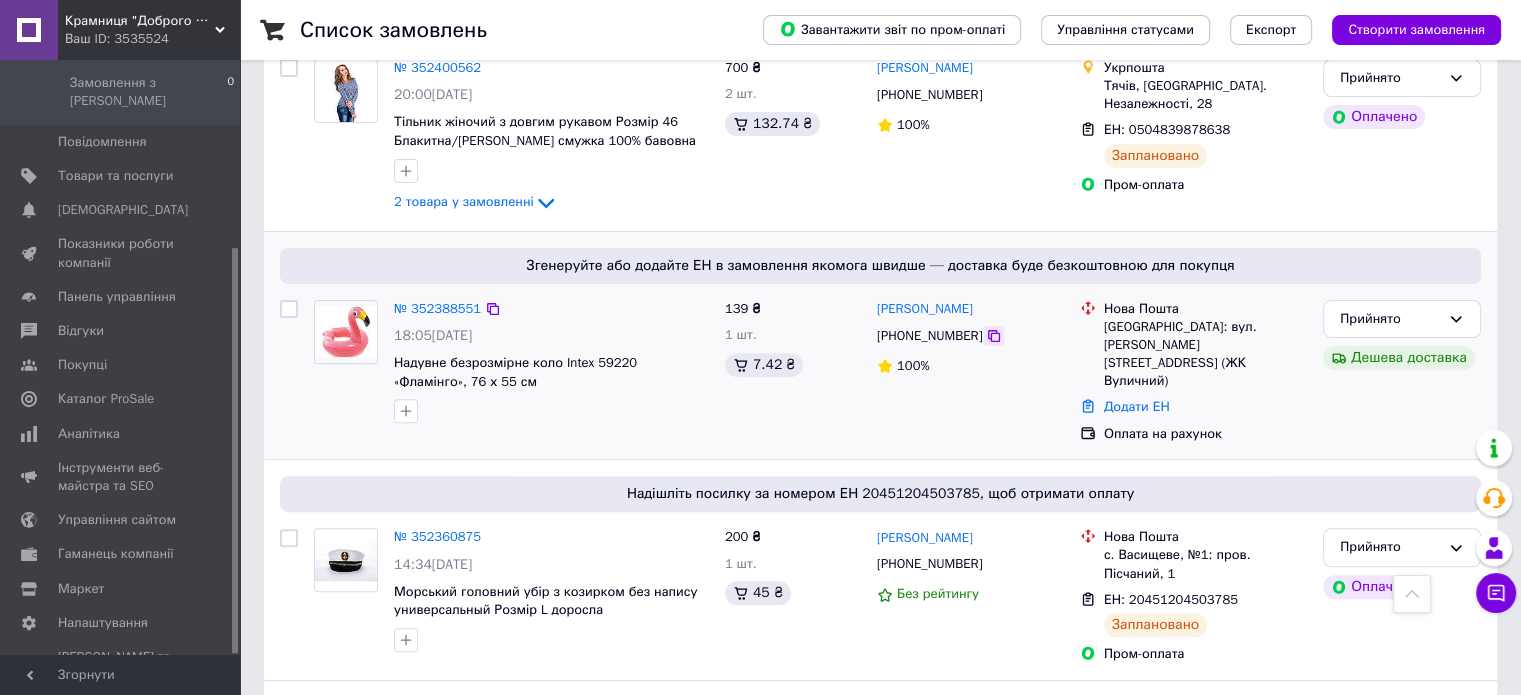 click 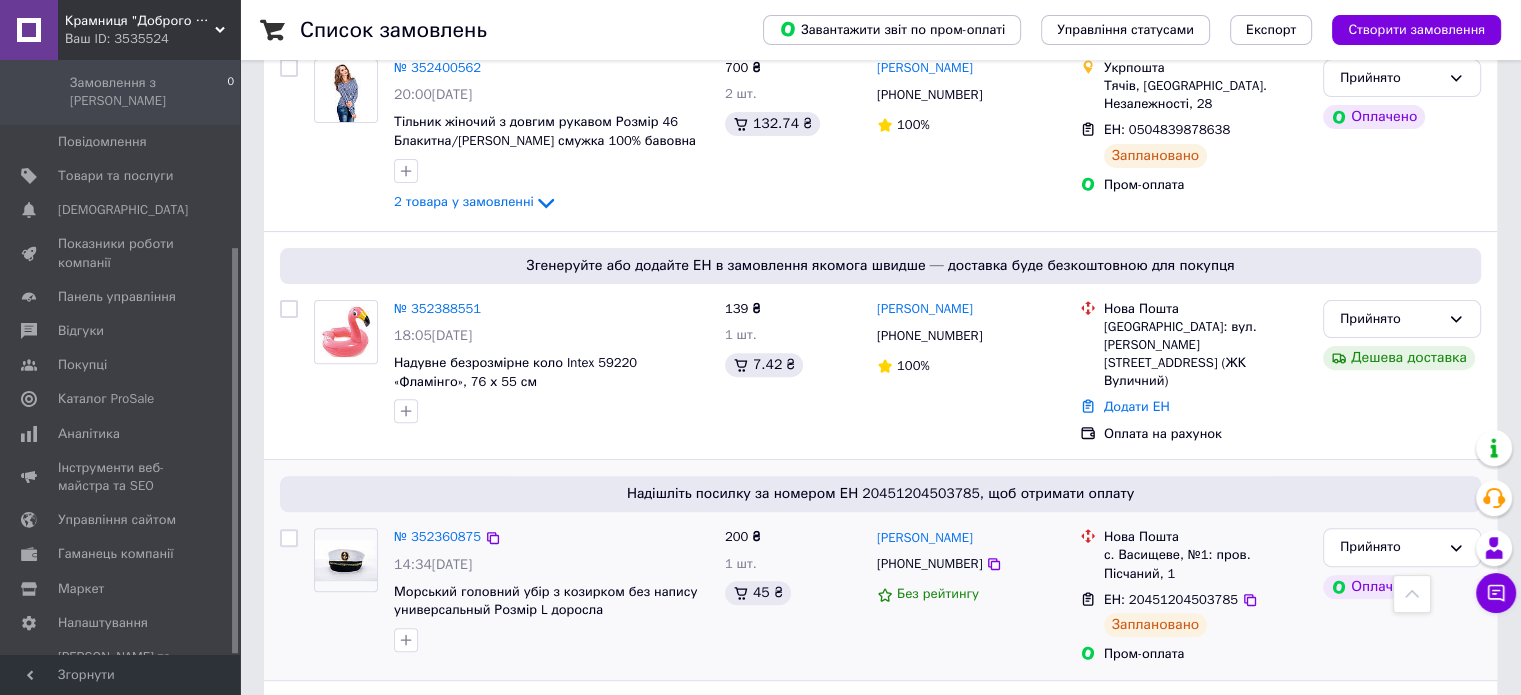 click on "200 ₴ 1 шт. 45 ₴" at bounding box center (793, 595) 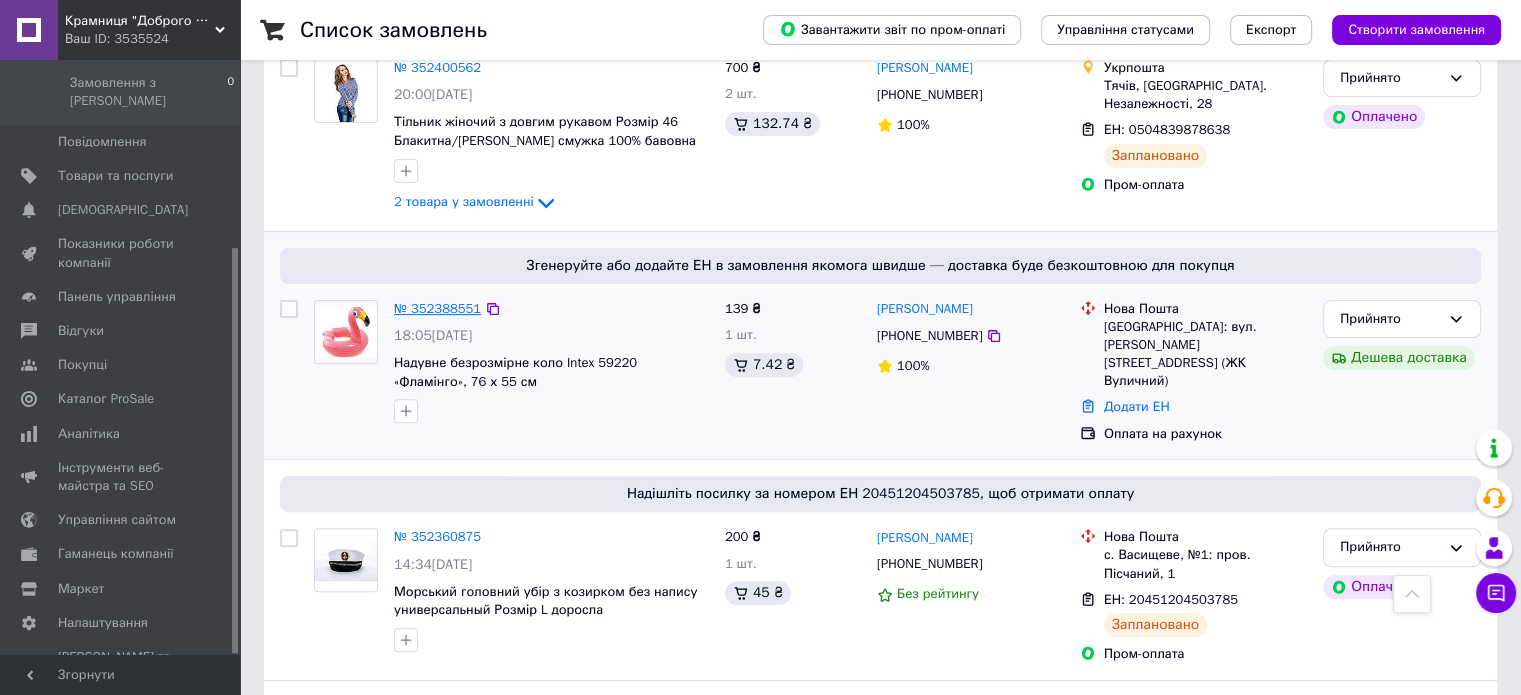 click on "№ 352388551" at bounding box center (437, 308) 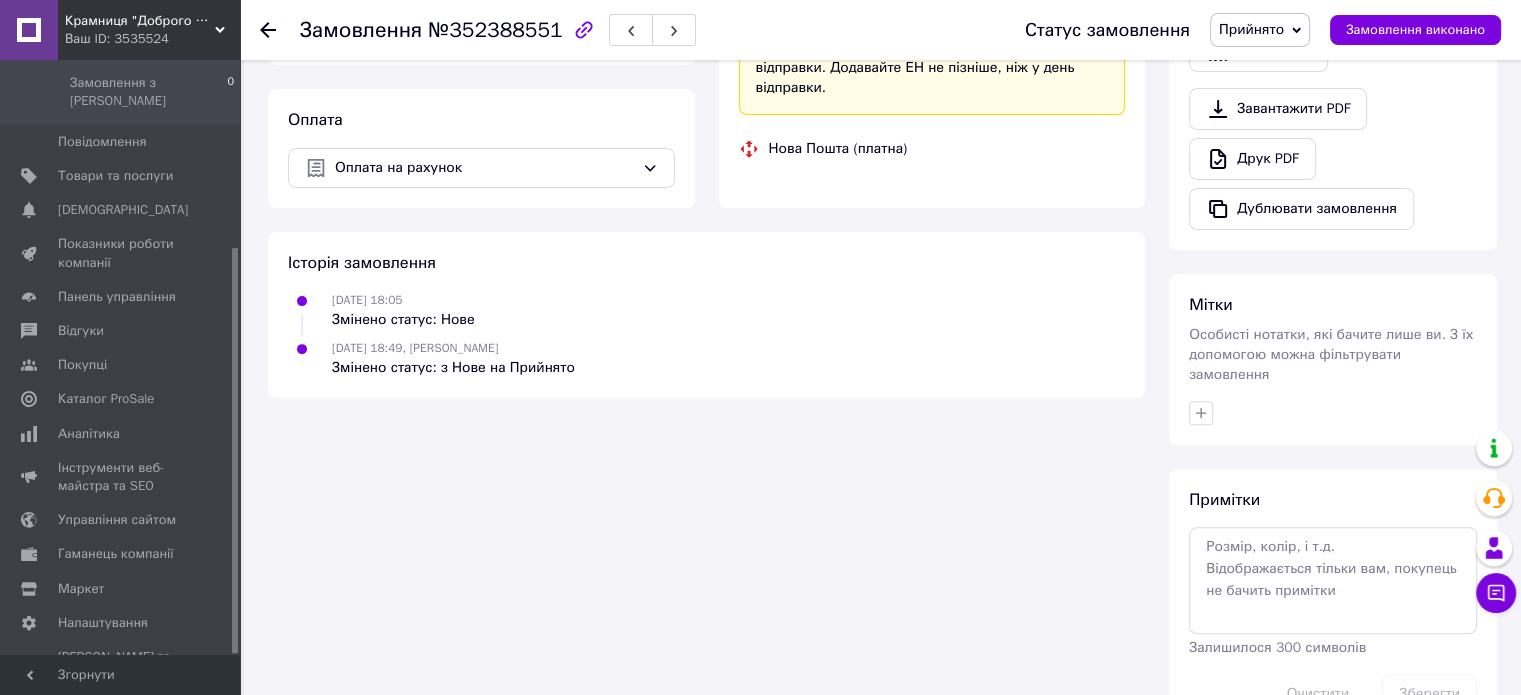 scroll, scrollTop: 653, scrollLeft: 0, axis: vertical 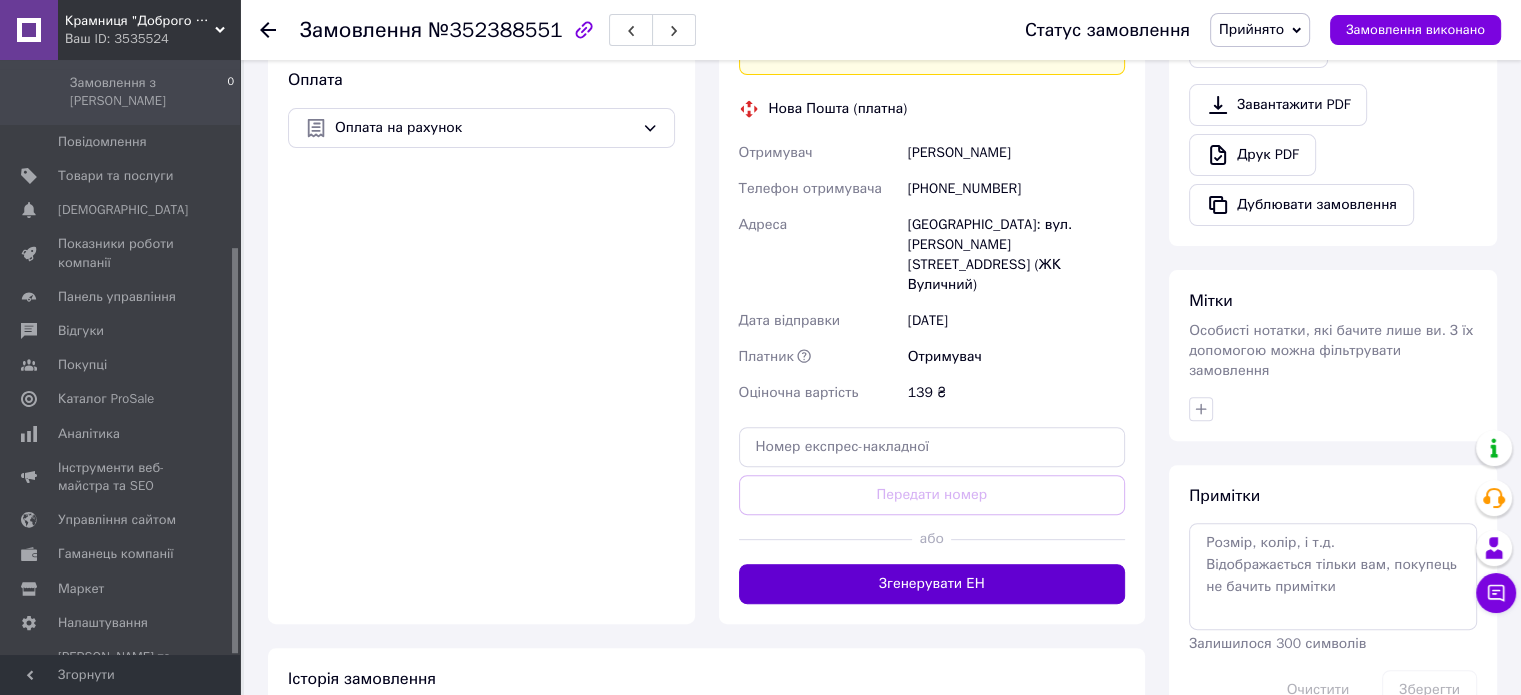 click on "Згенерувати ЕН" at bounding box center (932, 584) 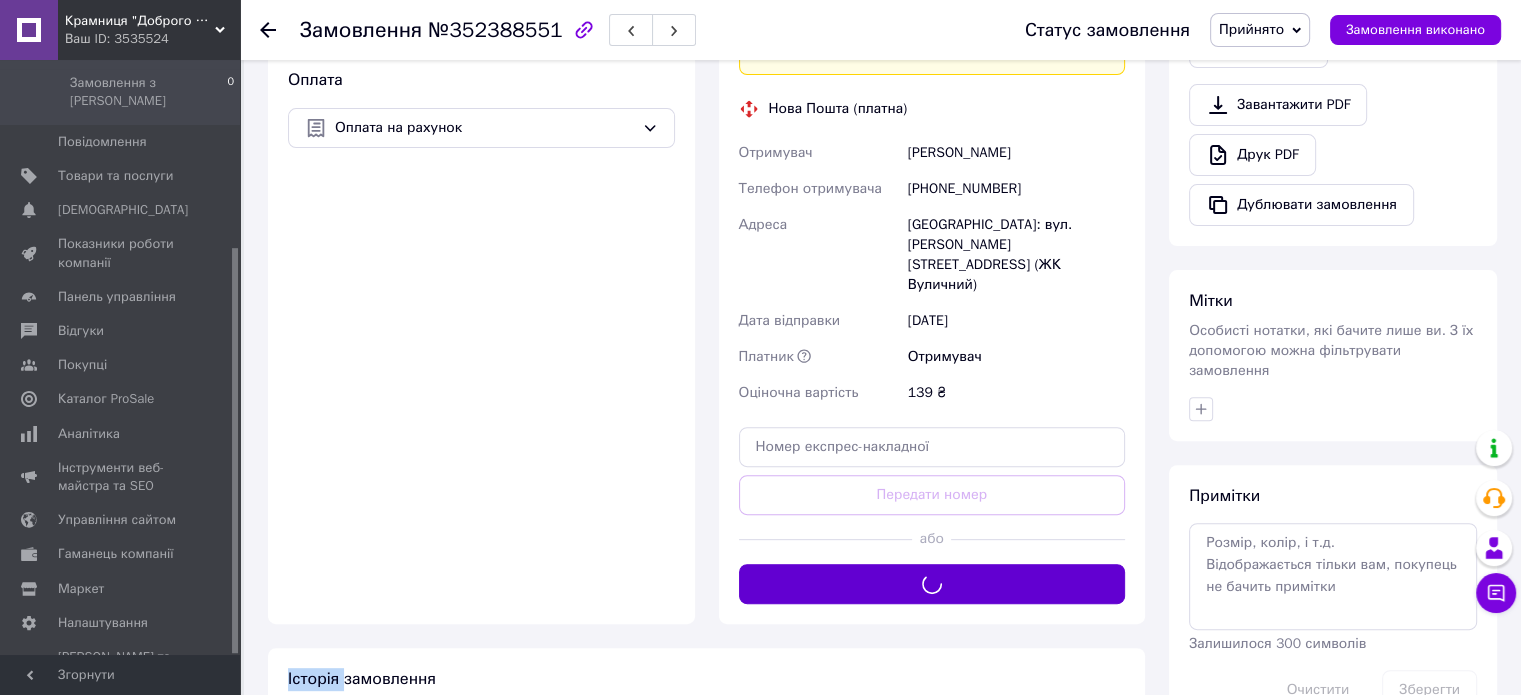 click on "Доставка Редагувати «Дешева доставка»   для продавця [GEOGRAPHIC_DATA] на Prom. Доставку оплачують: 30 ₴   — продавець , при замовленні від 700 ₴, коли воно отримане покупцем (списуються з Балансу); залишок — Prom. Для покупця доставка безкоштовна. Платник зміниться на Третю особу в момент відправки. Додавайте ЕН не пізніше, ніж у день відправки. Нова Пошта (платна) Отримувач [PERSON_NAME] Телефон отримувача [PHONE_NUMBER] [GEOGRAPHIC_DATA]: вул. [PERSON_NAME][STREET_ADDRESS] (ЖК Вуличний) Дата відправки [DATE] Платник   Отримувач Оціночна вартість 139 ₴" at bounding box center (932, 185) 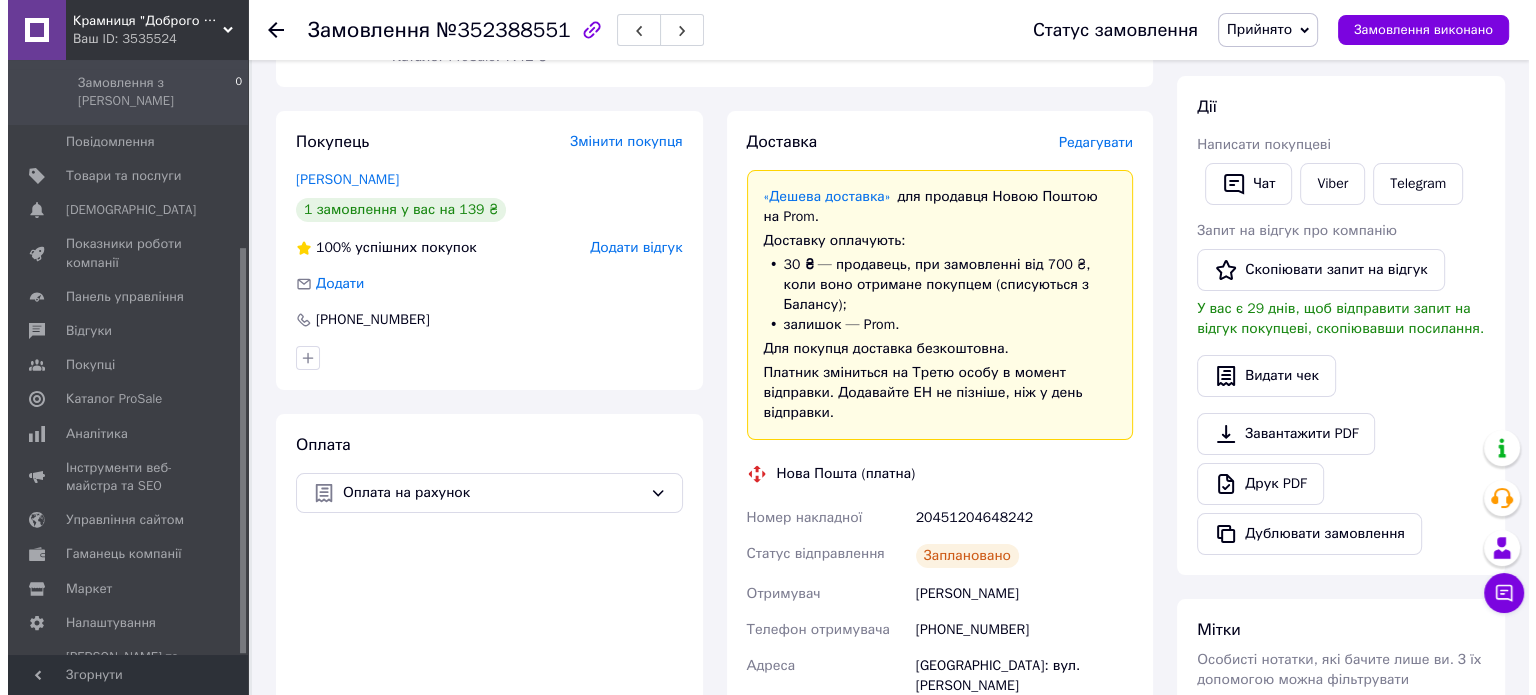 scroll, scrollTop: 153, scrollLeft: 0, axis: vertical 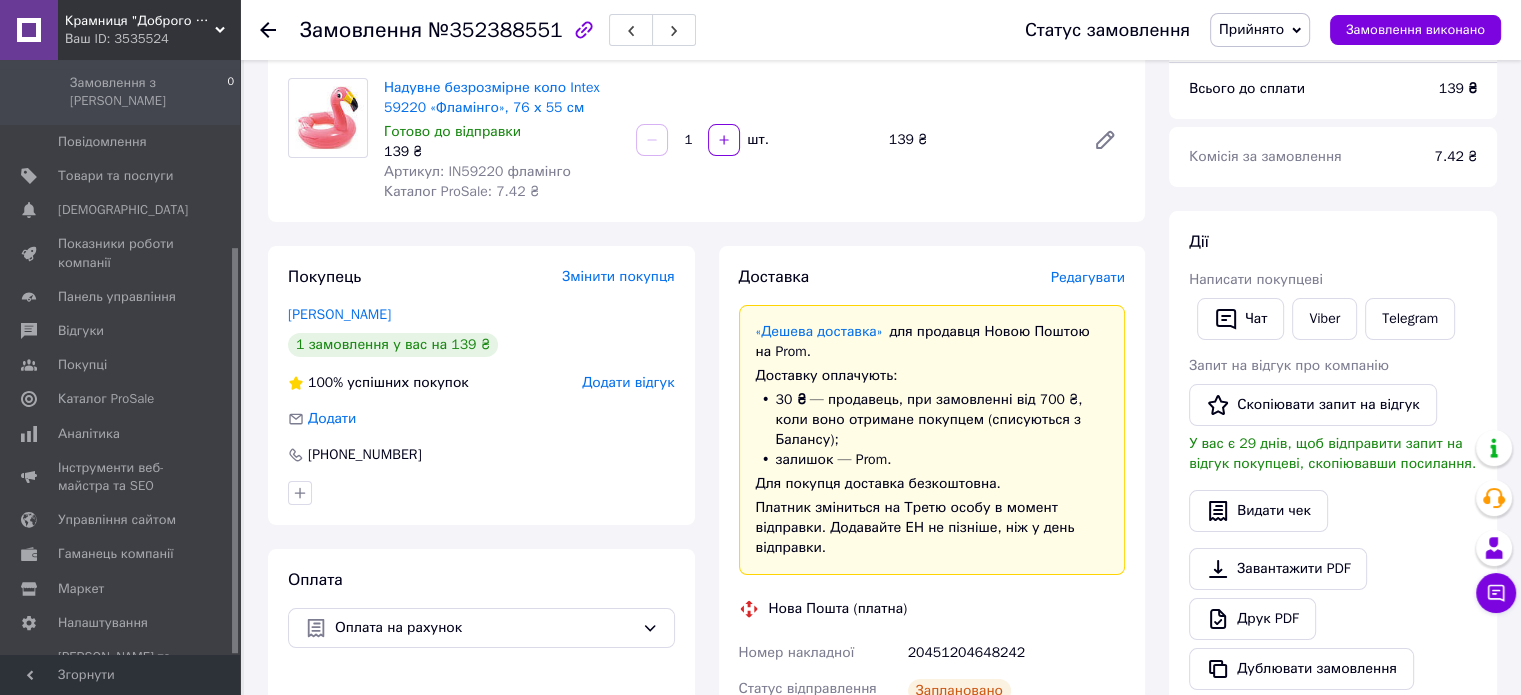 click on "Редагувати" at bounding box center (1088, 277) 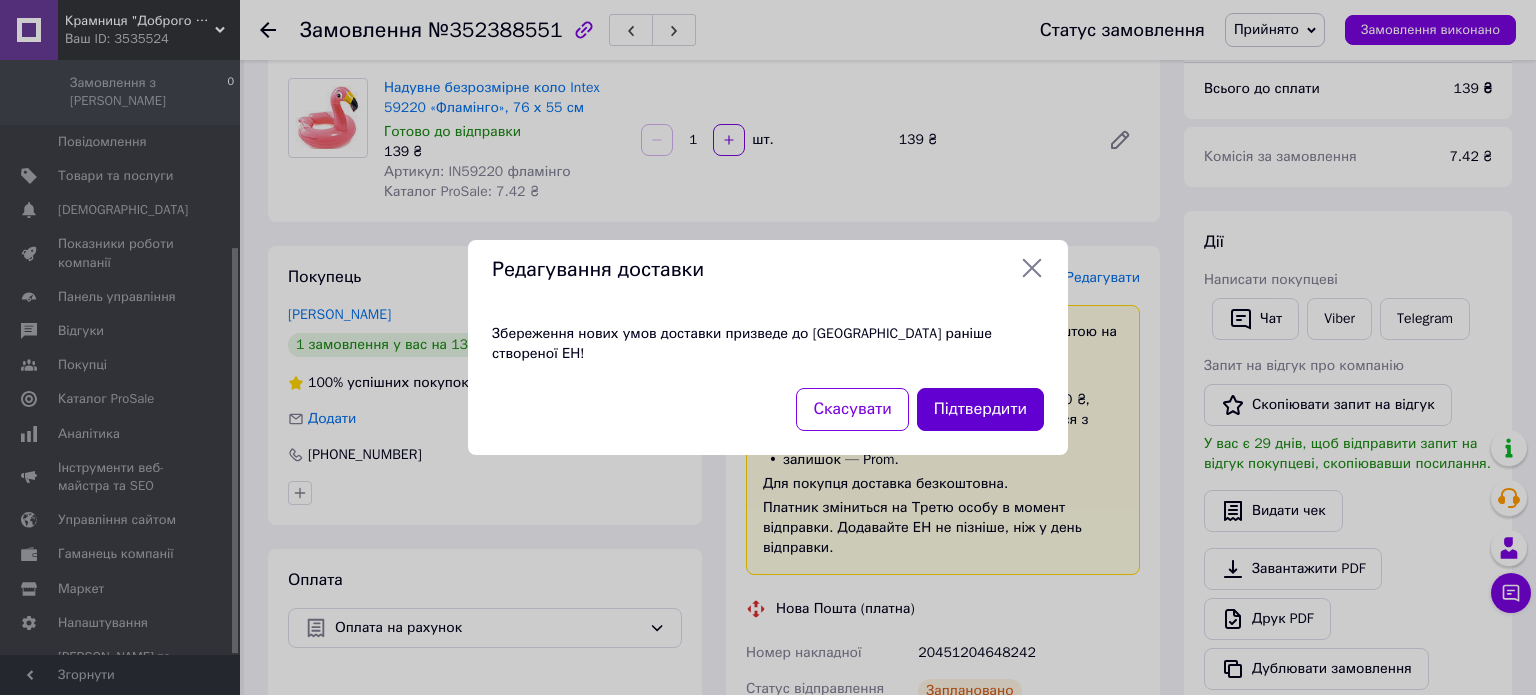click on "Підтвердити" at bounding box center (980, 409) 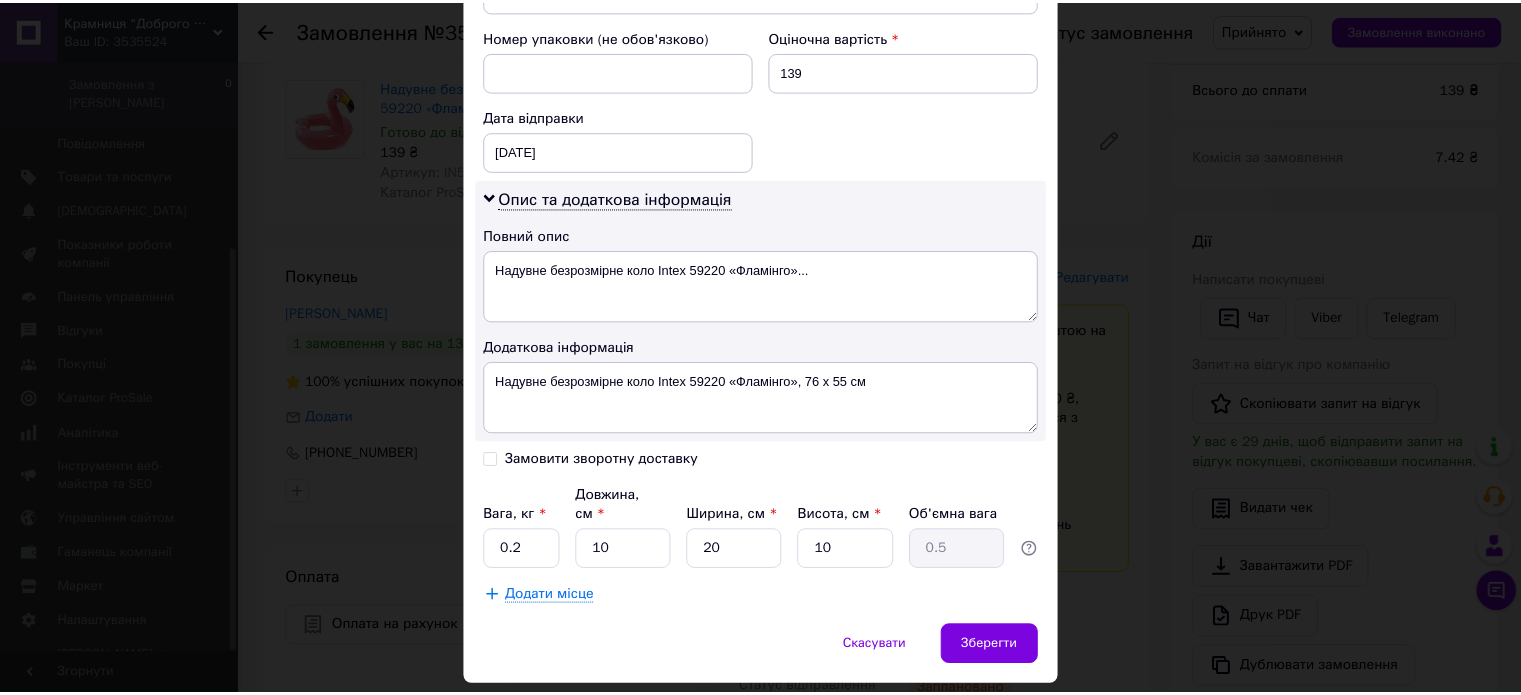 scroll, scrollTop: 886, scrollLeft: 0, axis: vertical 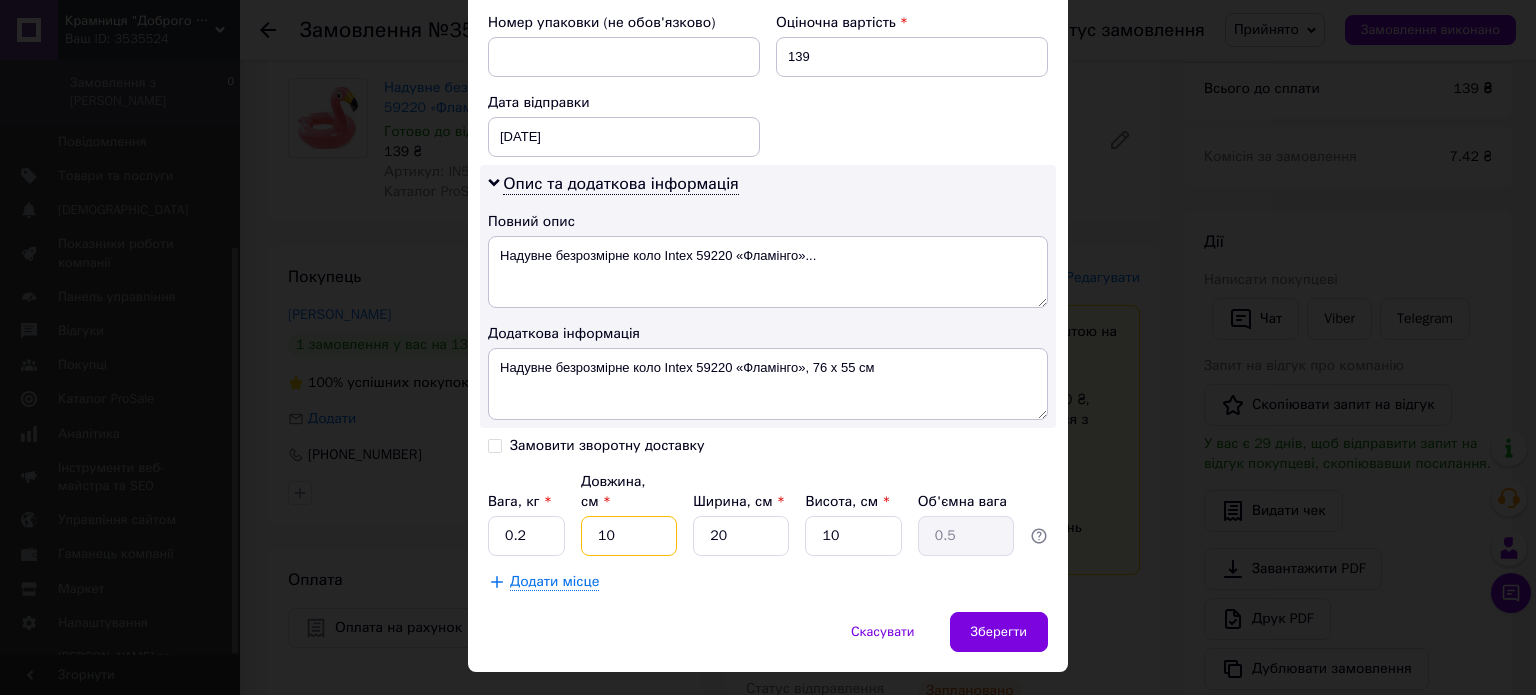 drag, startPoint x: 607, startPoint y: 490, endPoint x: 583, endPoint y: 492, distance: 24.083189 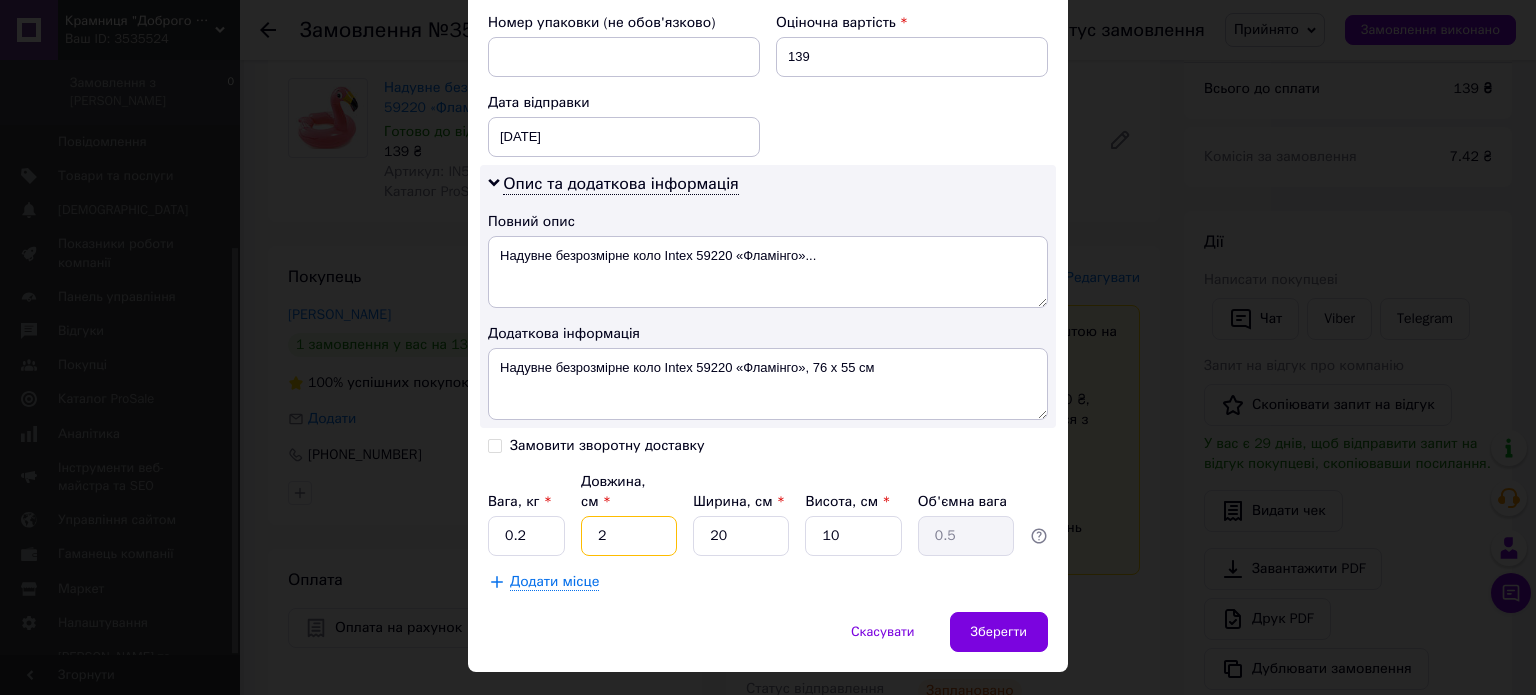 type on "0.1" 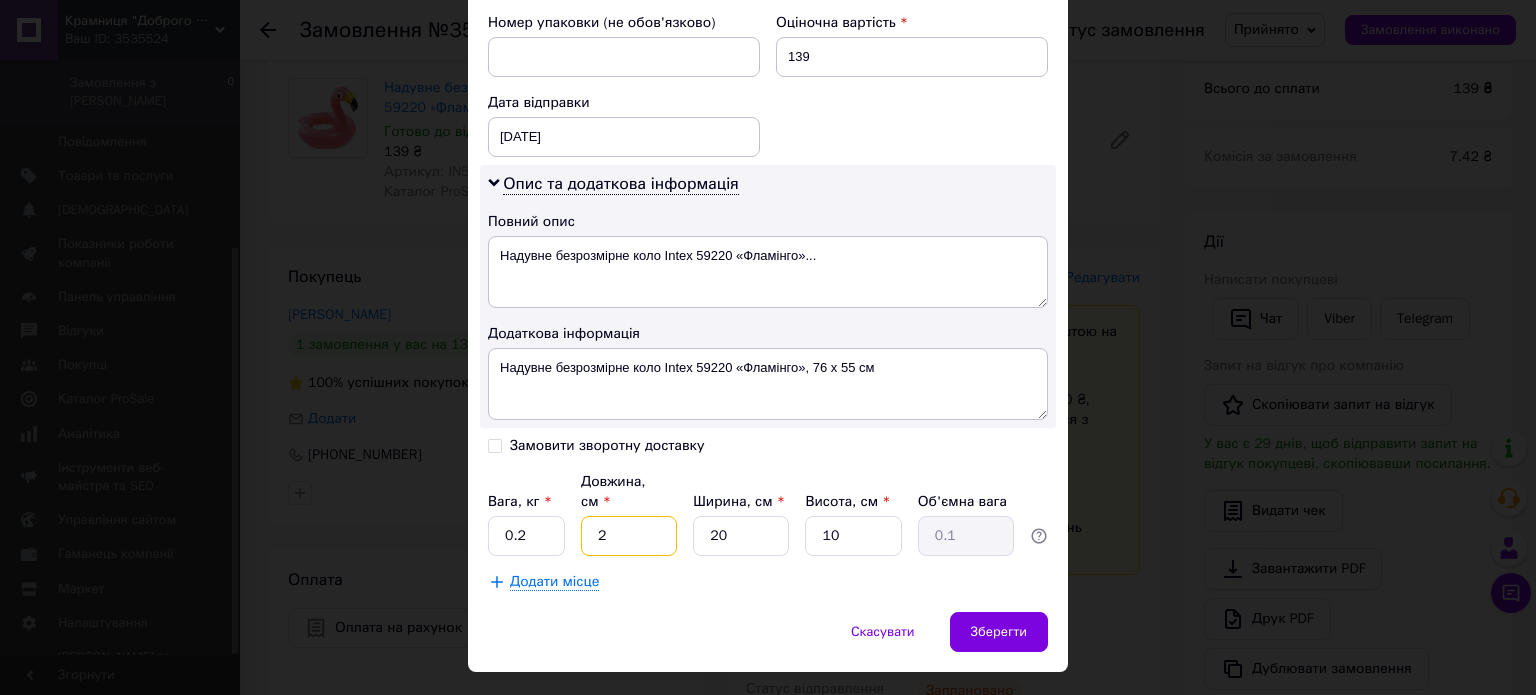 type on "20" 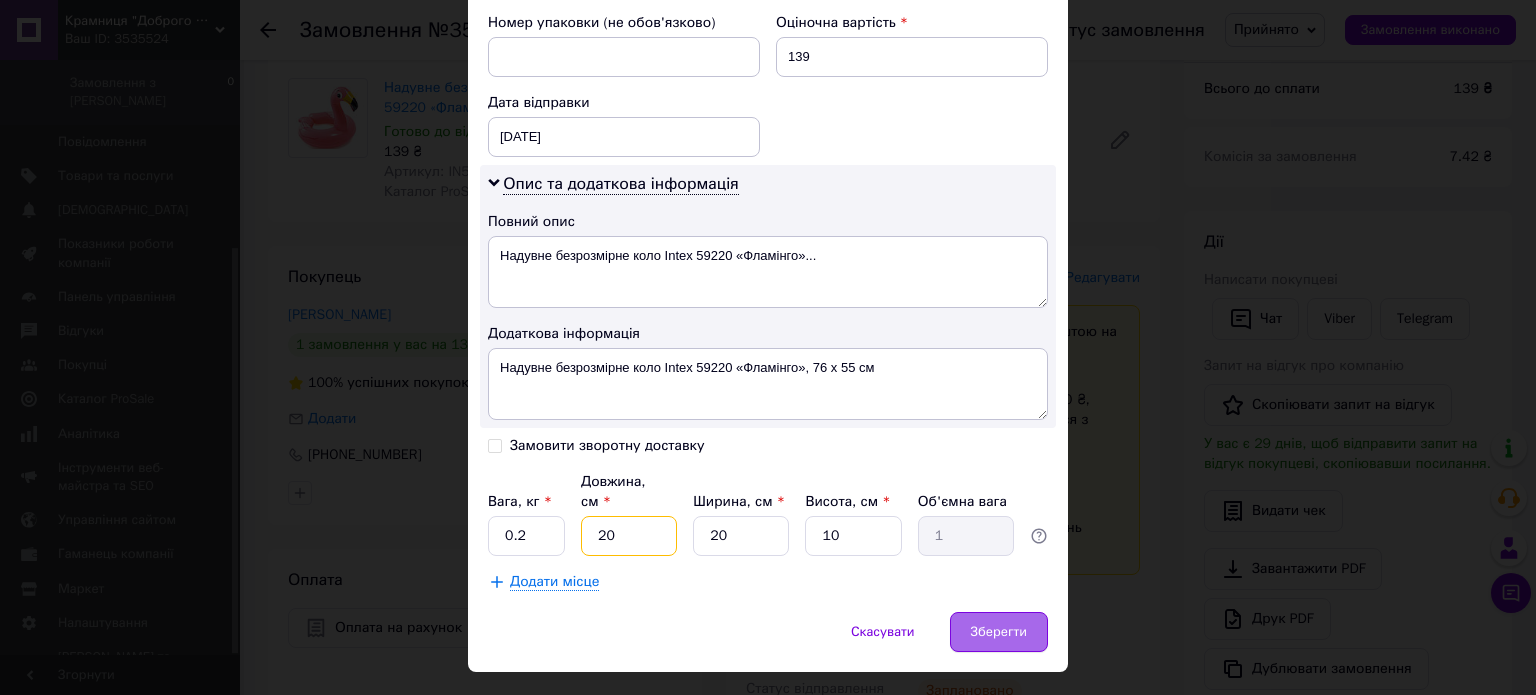 type on "20" 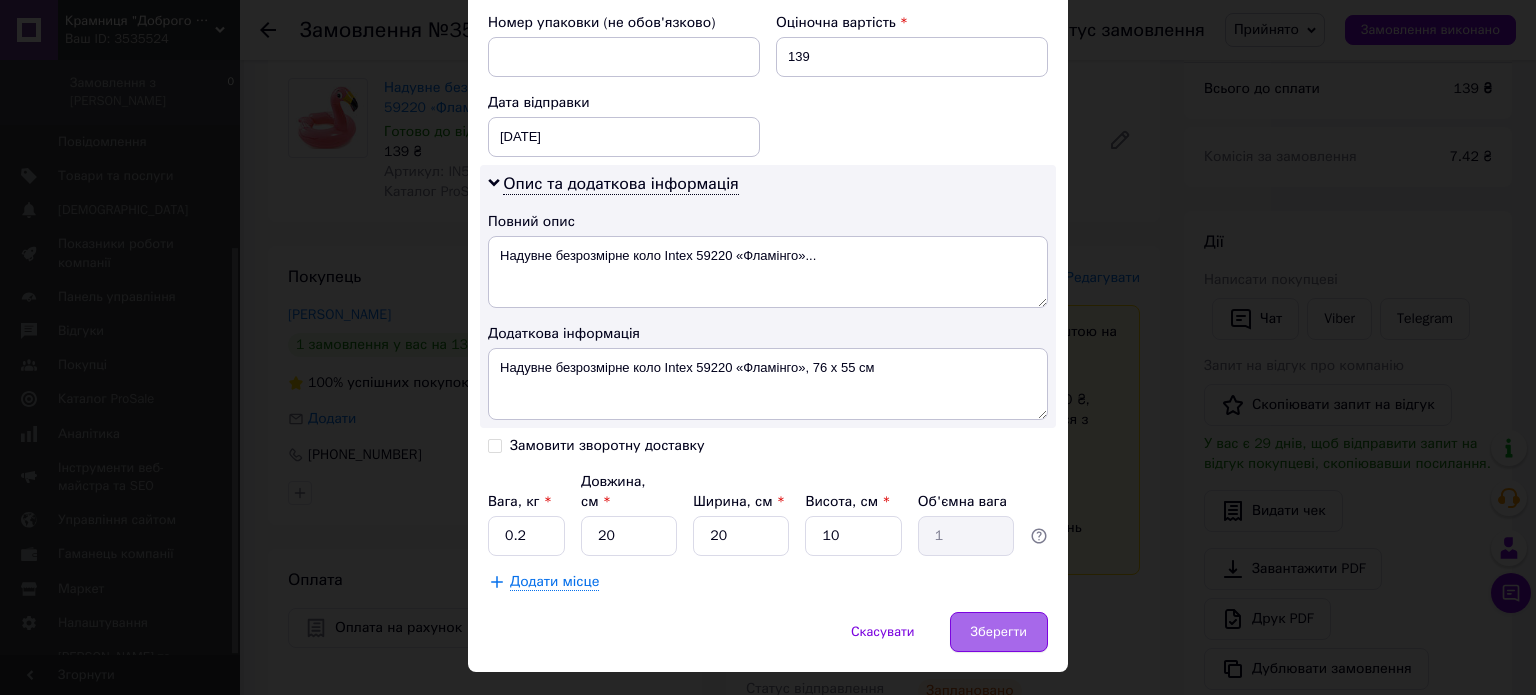 click on "Зберегти" at bounding box center [999, 632] 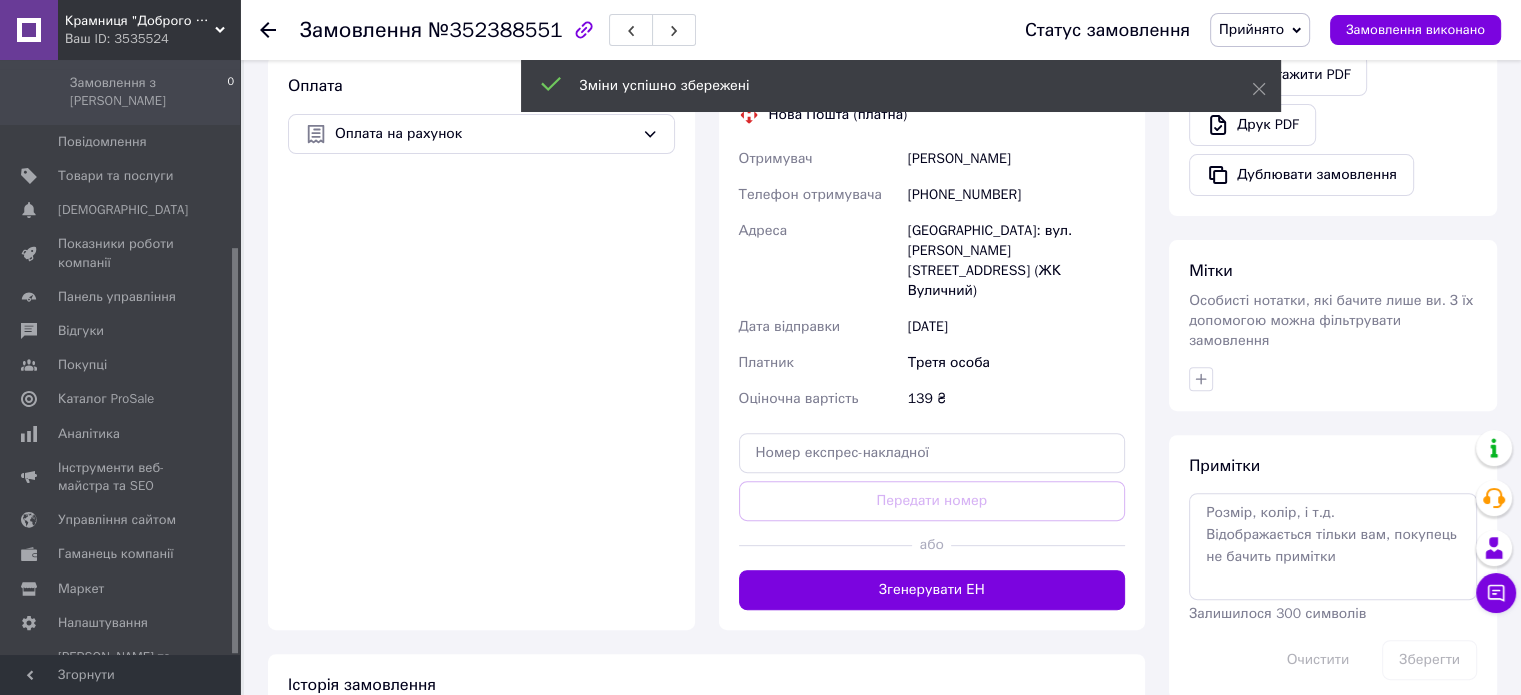 scroll, scrollTop: 653, scrollLeft: 0, axis: vertical 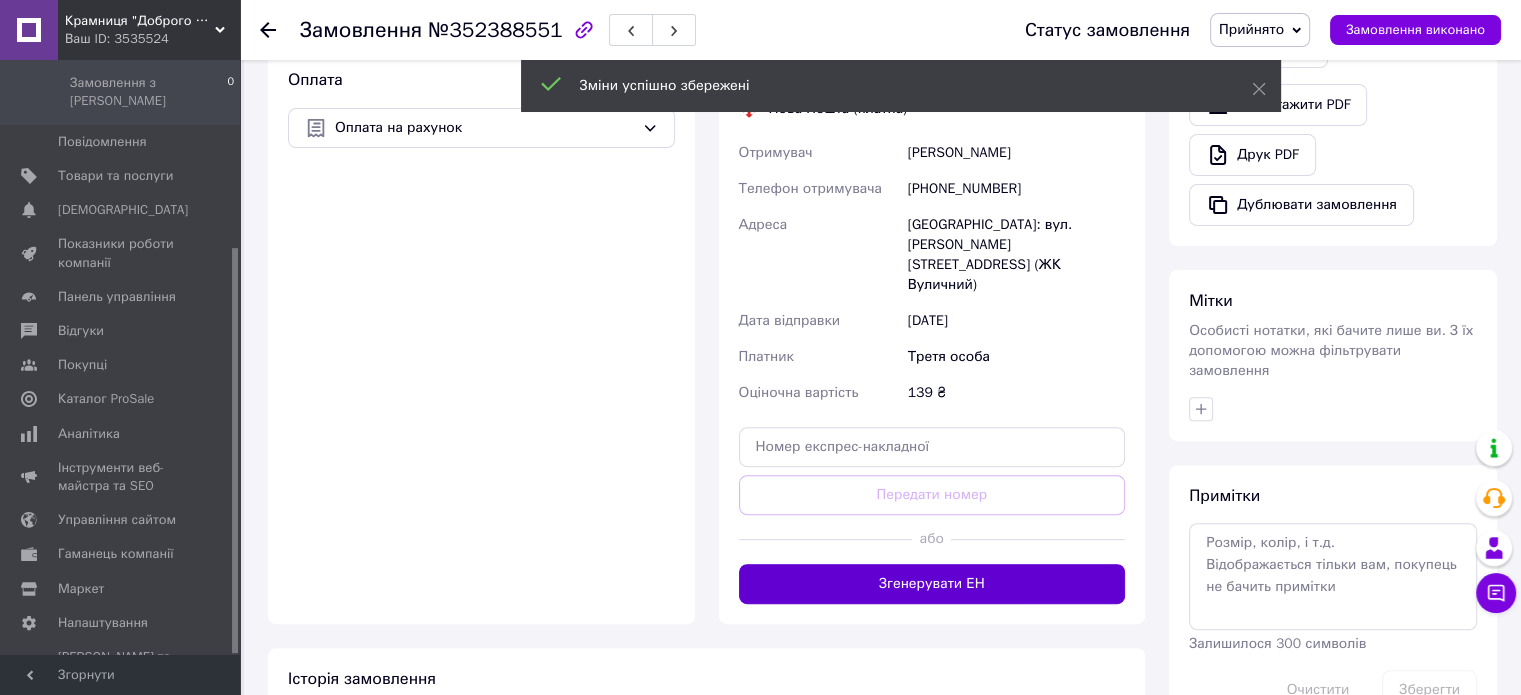 click on "Згенерувати ЕН" at bounding box center [932, 584] 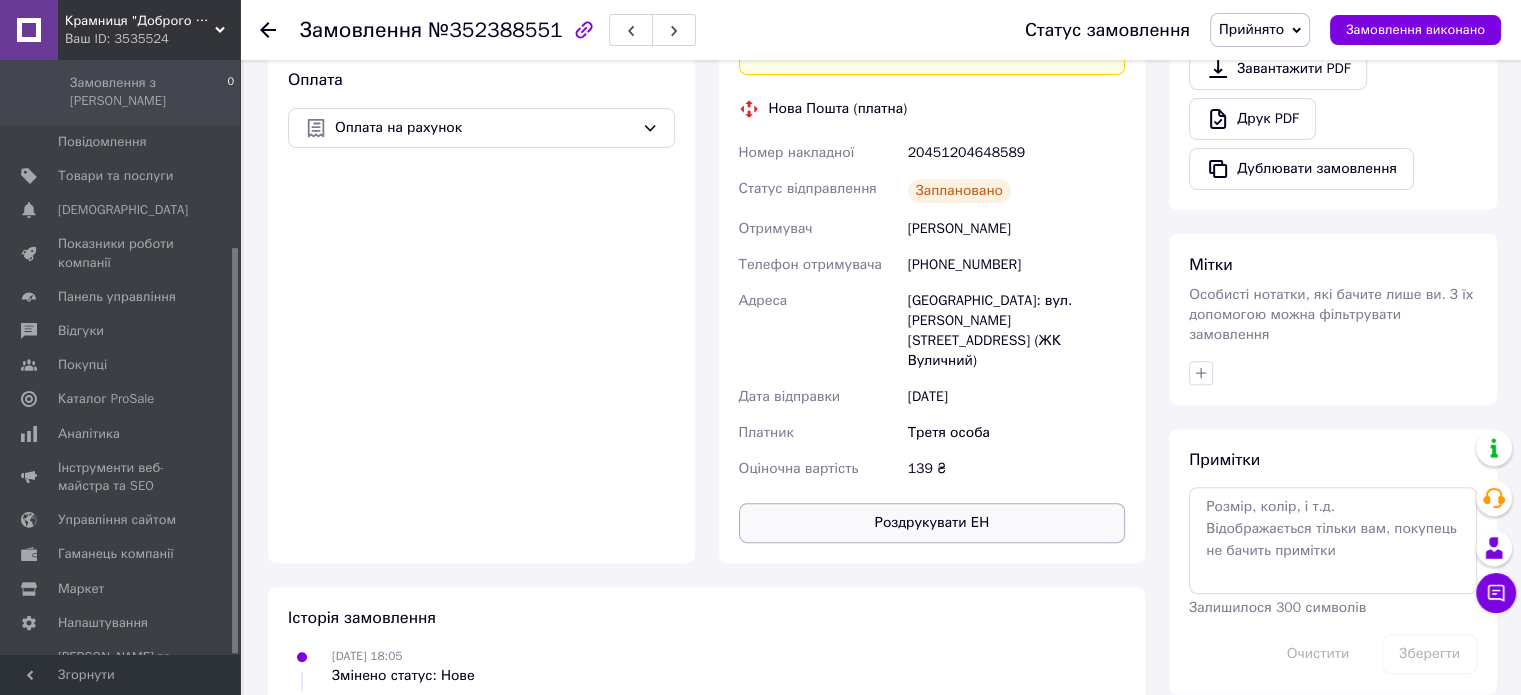 click on "Роздрукувати ЕН" at bounding box center (932, 523) 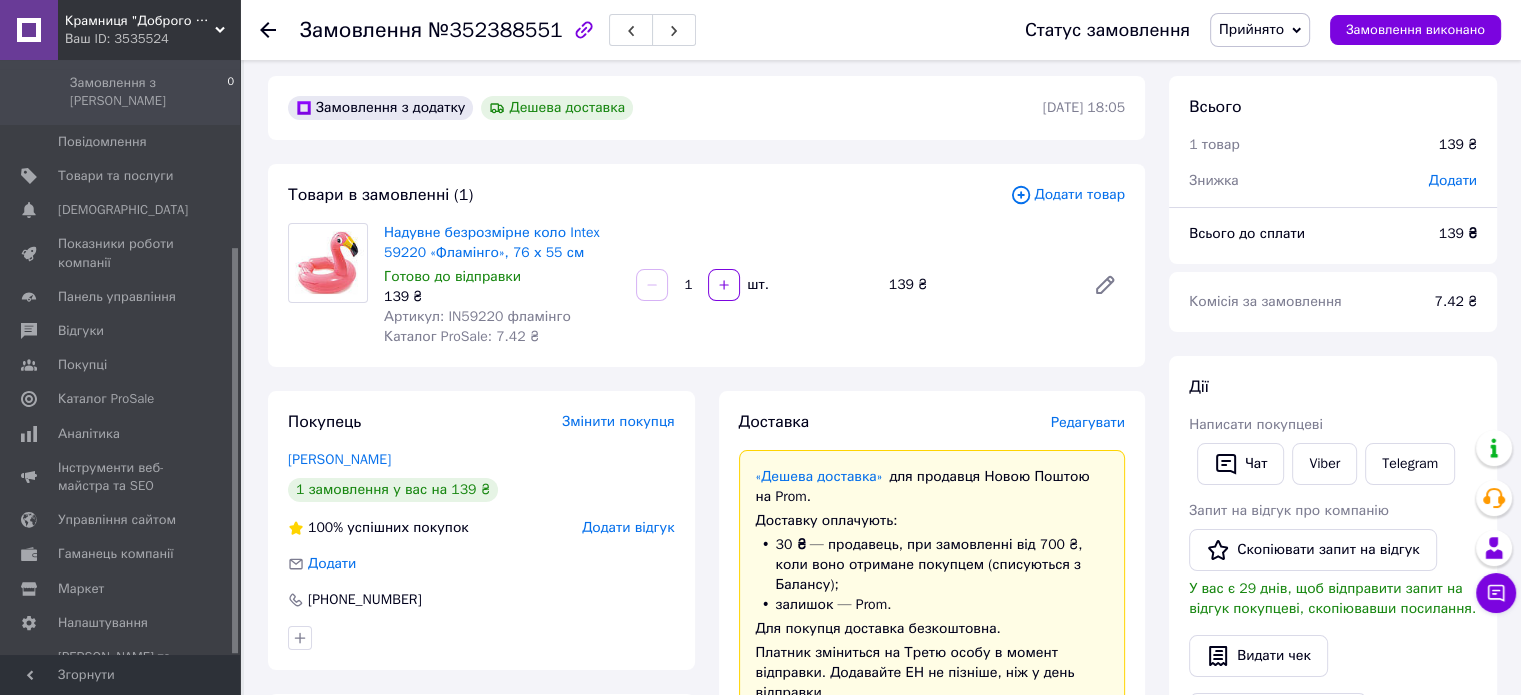 scroll, scrollTop: 0, scrollLeft: 0, axis: both 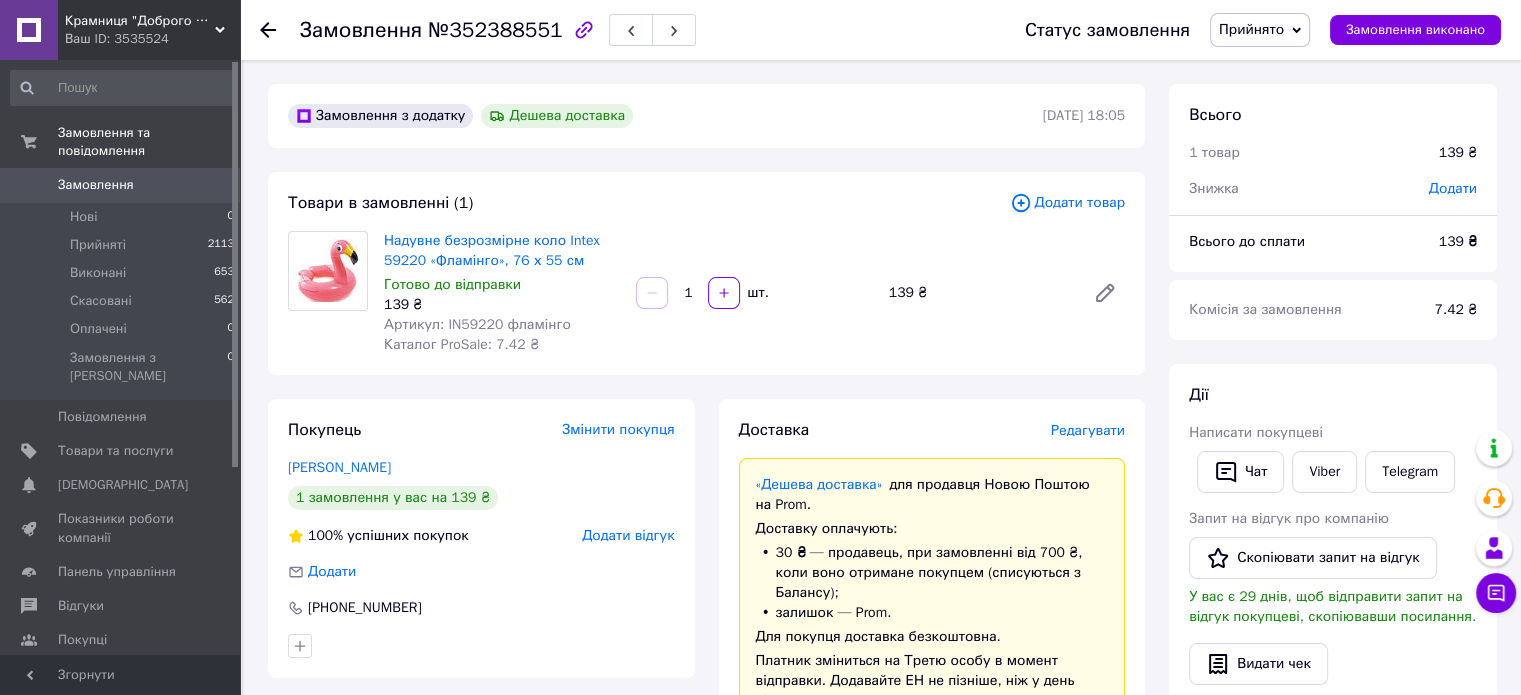 click on "Замовлення" at bounding box center [96, 185] 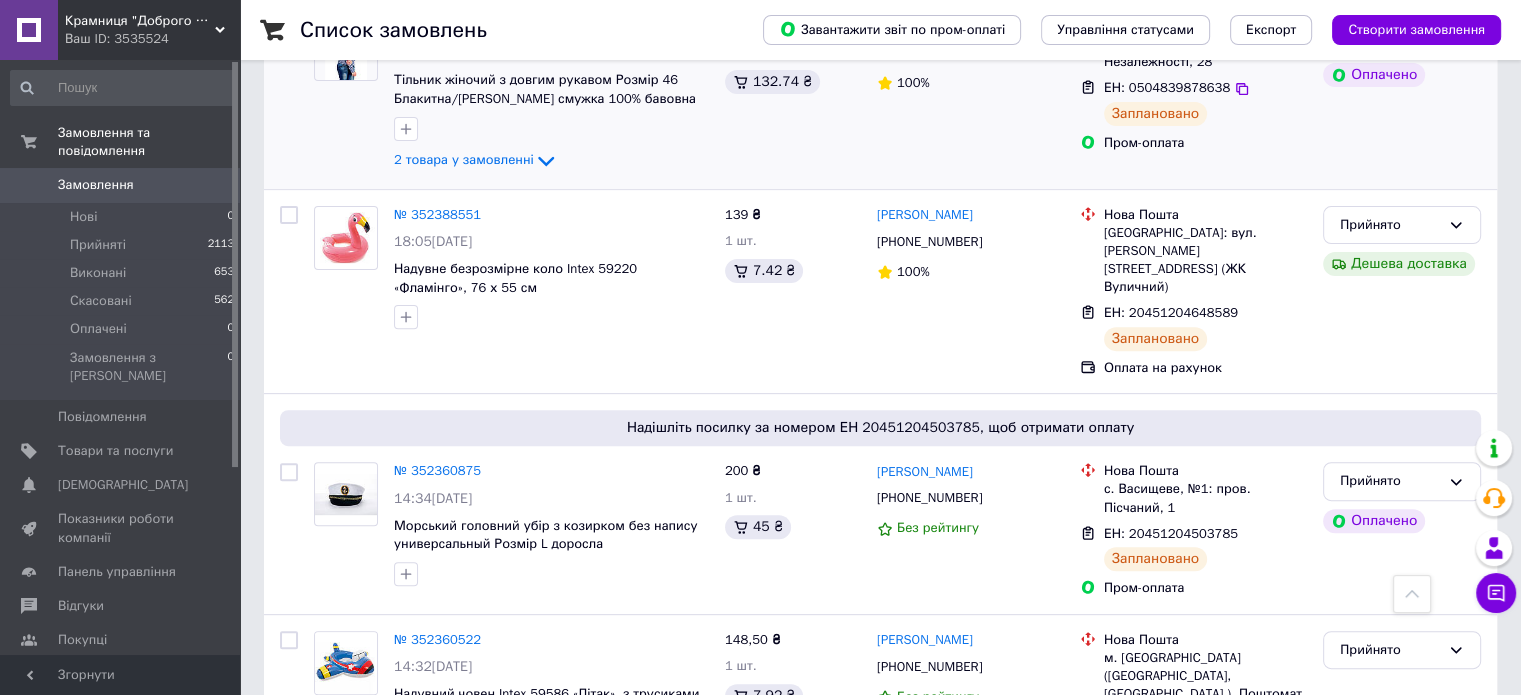 scroll, scrollTop: 700, scrollLeft: 0, axis: vertical 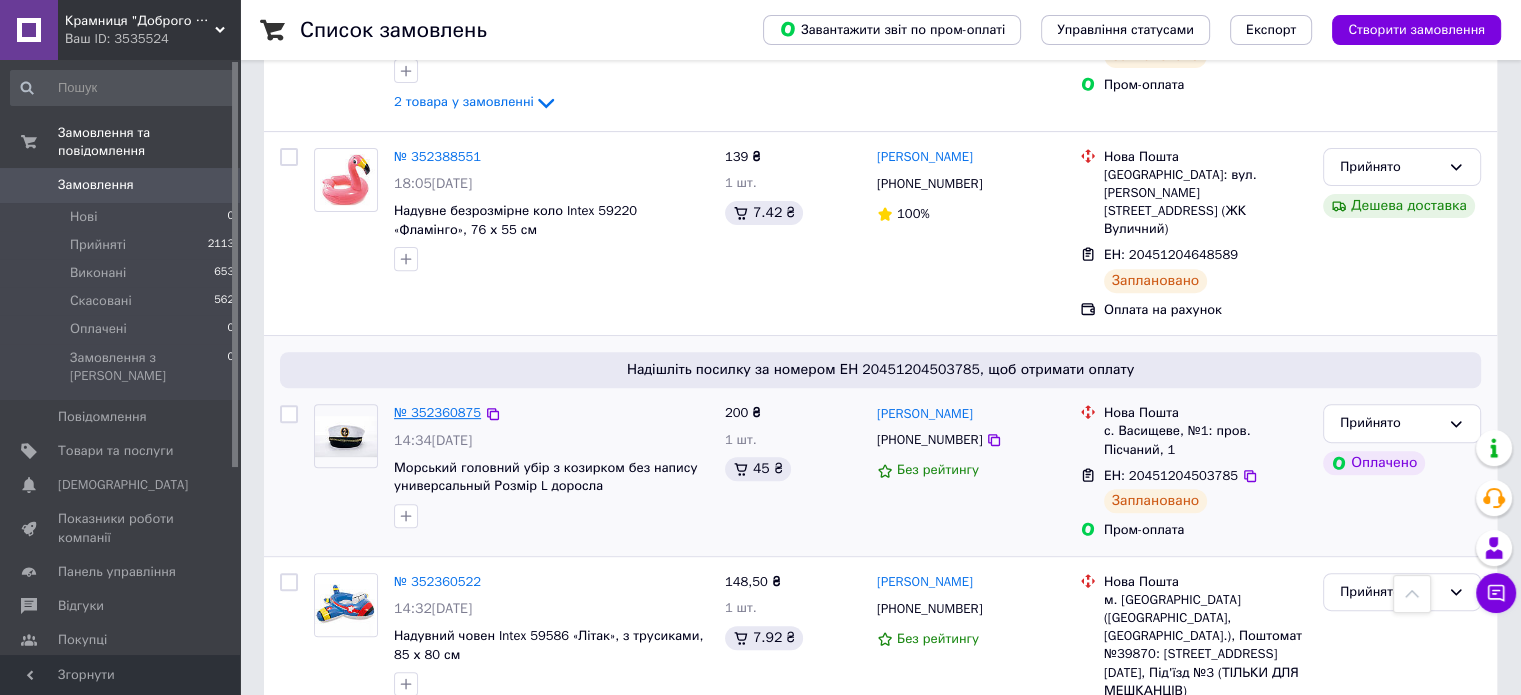 click on "№ 352360875" at bounding box center [437, 412] 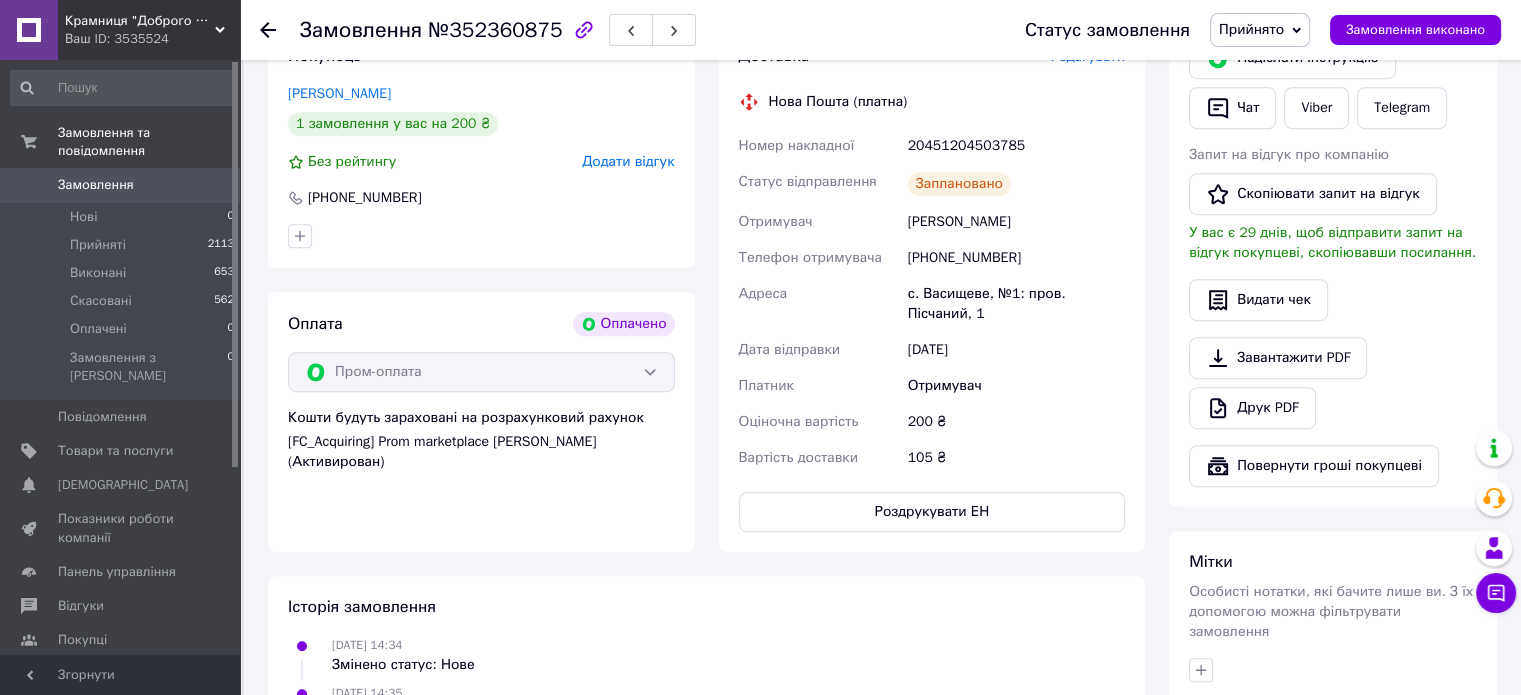 scroll, scrollTop: 1223, scrollLeft: 0, axis: vertical 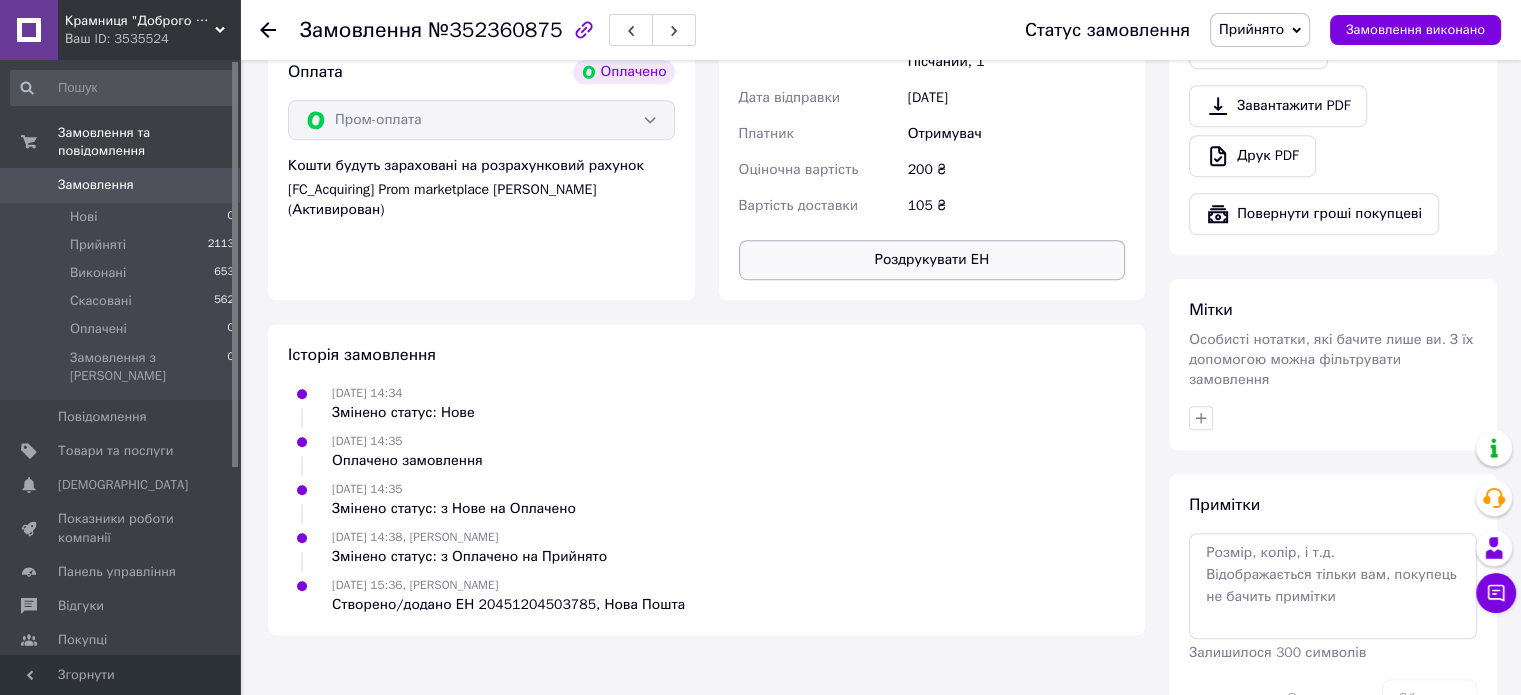 click on "Роздрукувати ЕН" at bounding box center (932, 260) 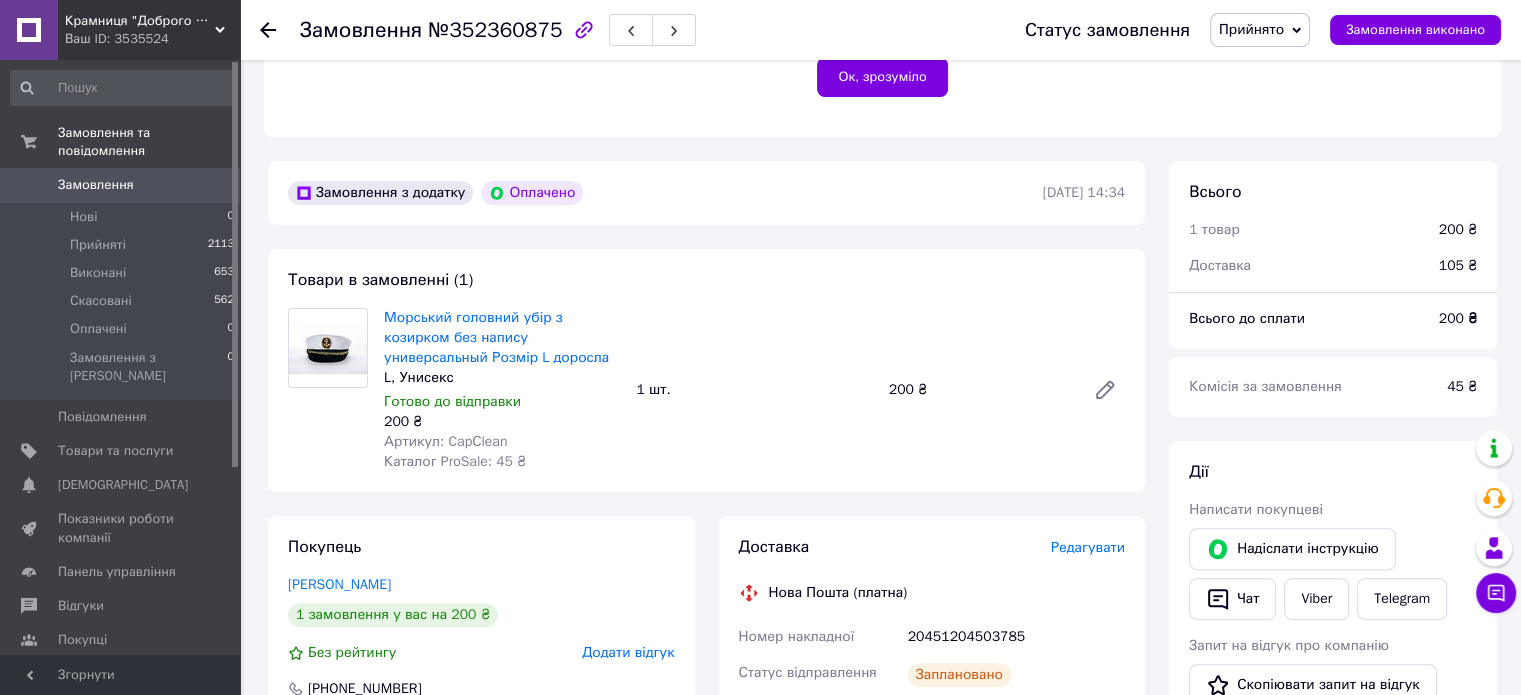 scroll, scrollTop: 269, scrollLeft: 0, axis: vertical 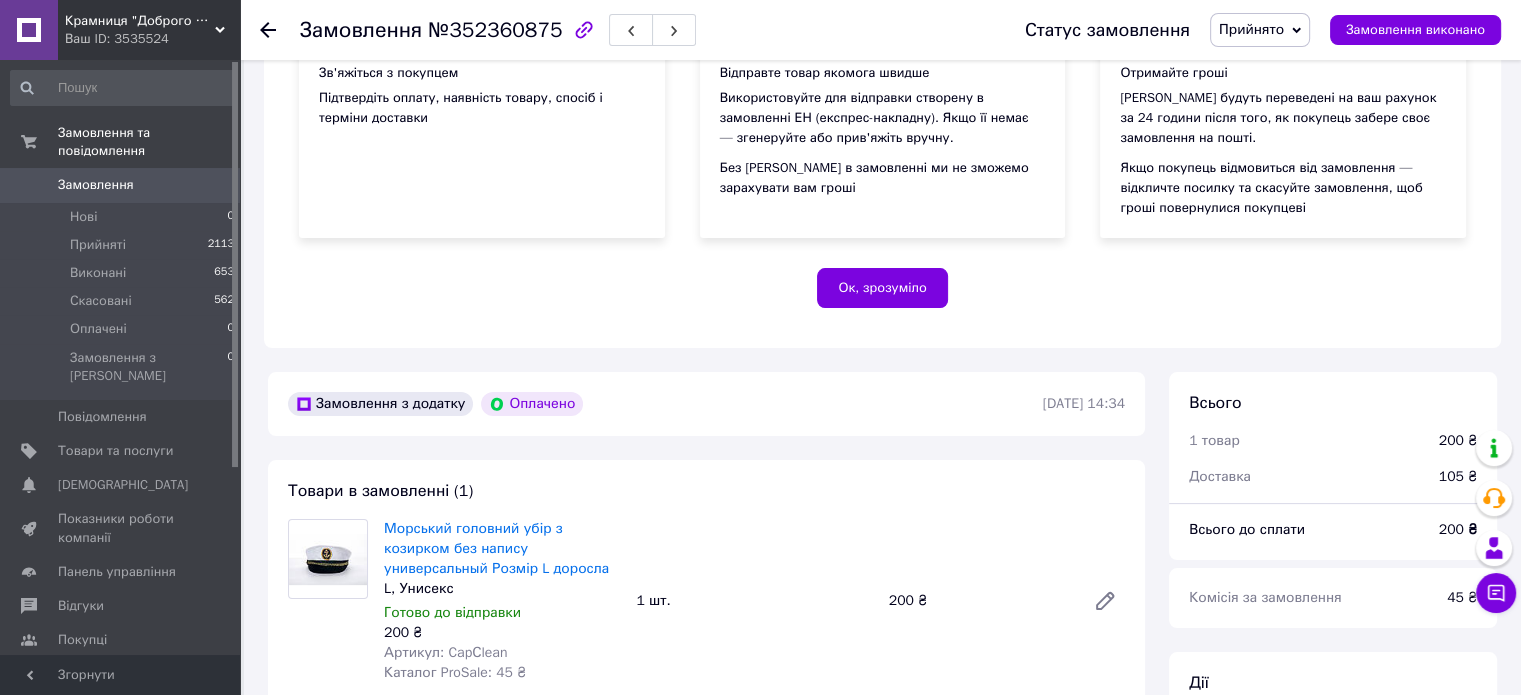 click at bounding box center [268, 30] 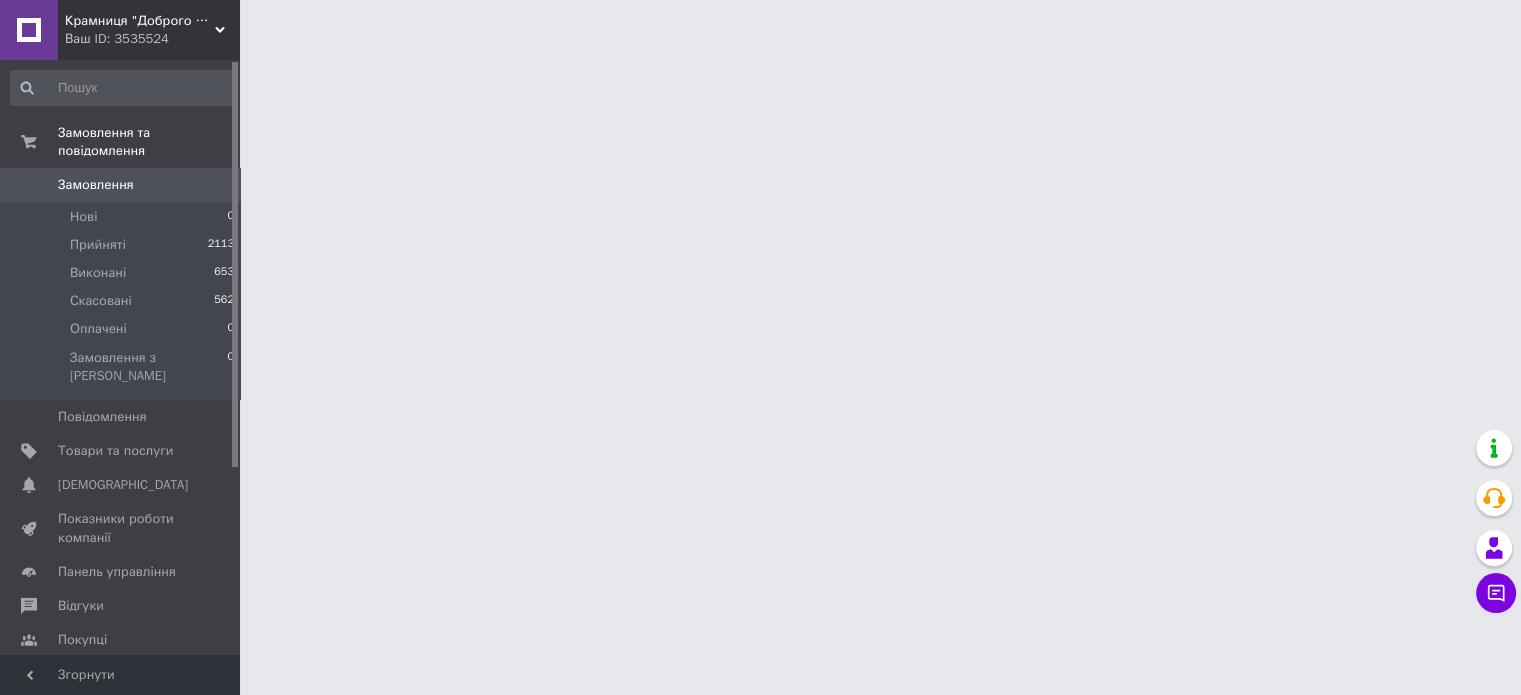 click at bounding box center (760, 25) 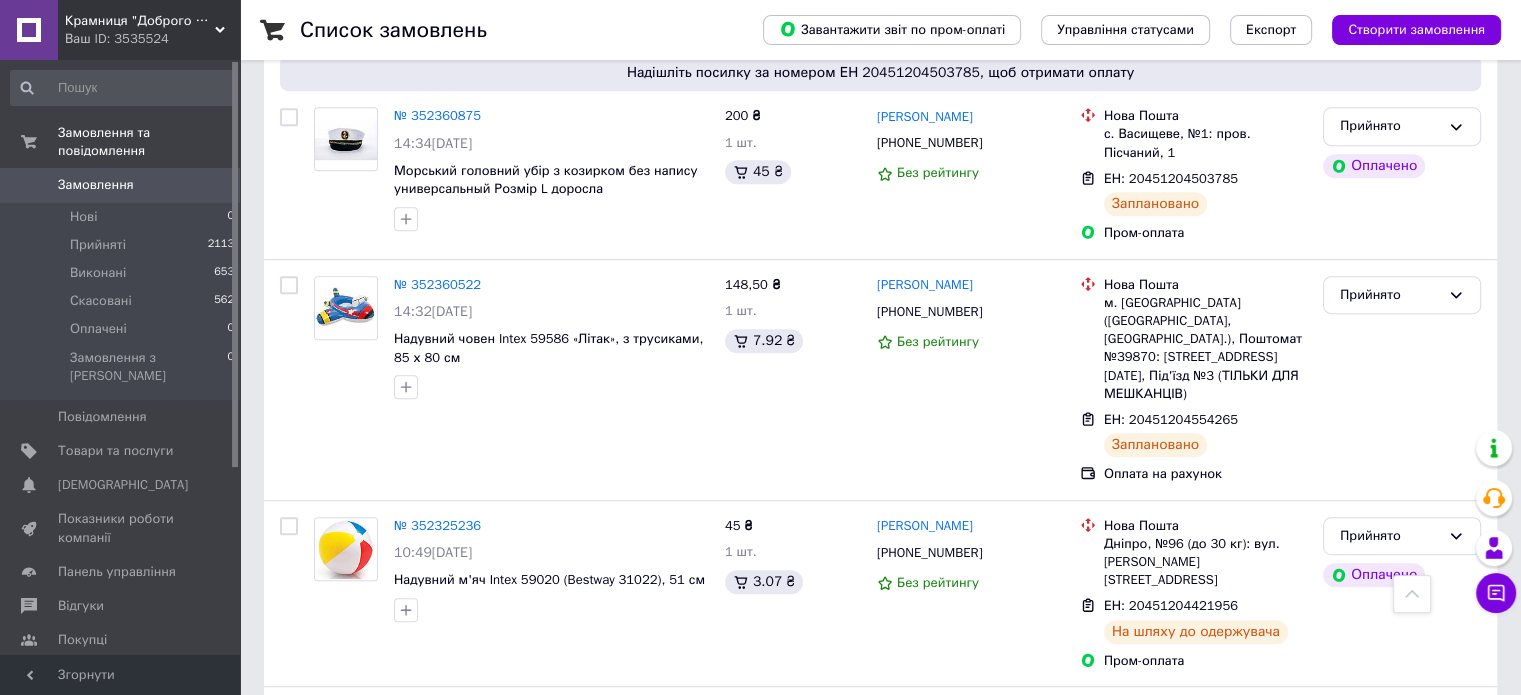 scroll, scrollTop: 1000, scrollLeft: 0, axis: vertical 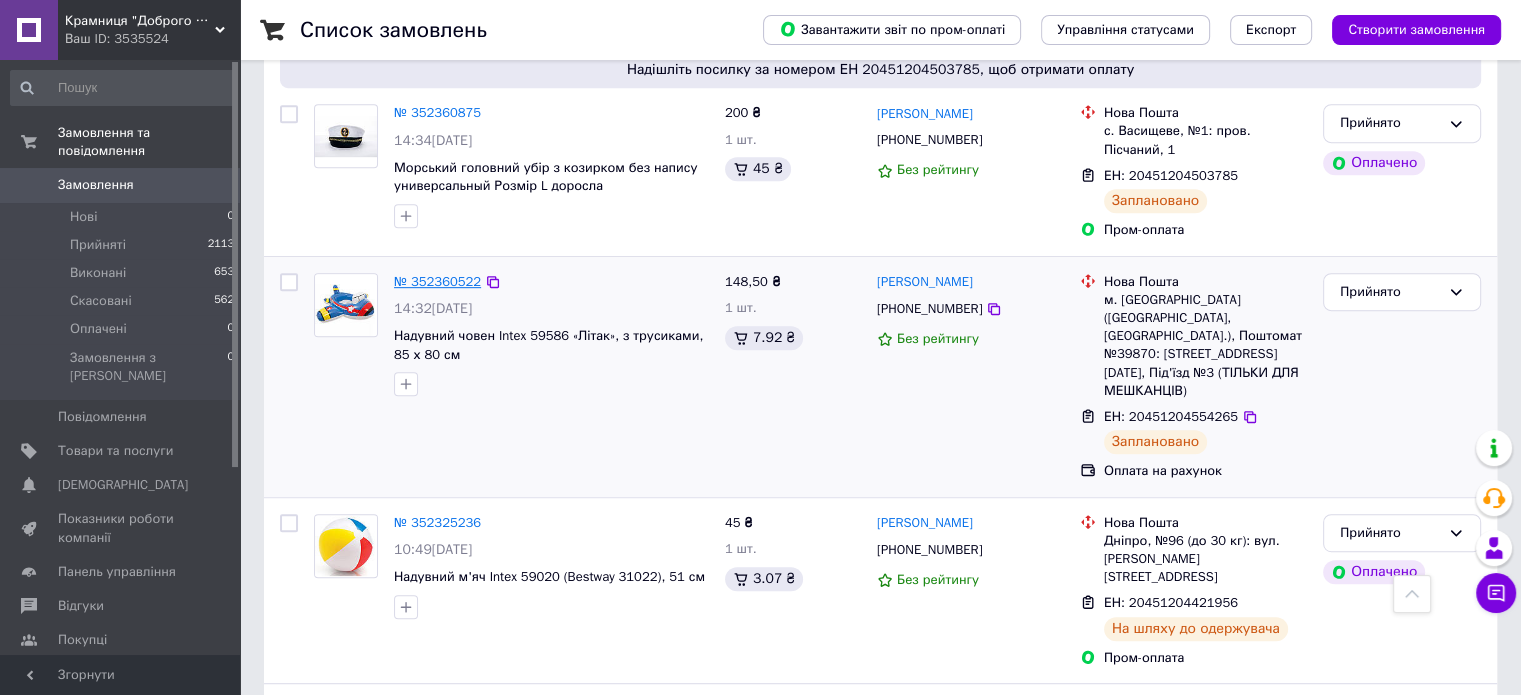 click on "№ 352360522" at bounding box center [437, 281] 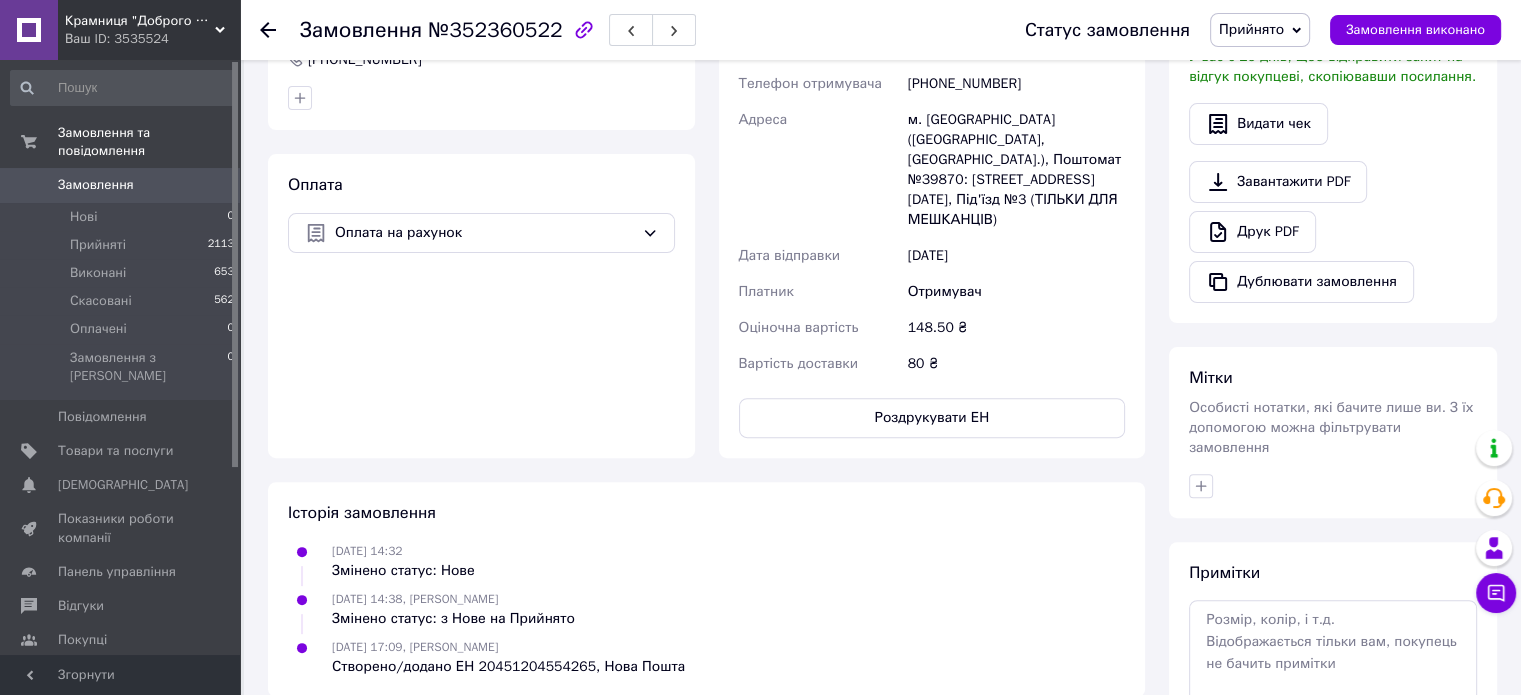 scroll, scrollTop: 589, scrollLeft: 0, axis: vertical 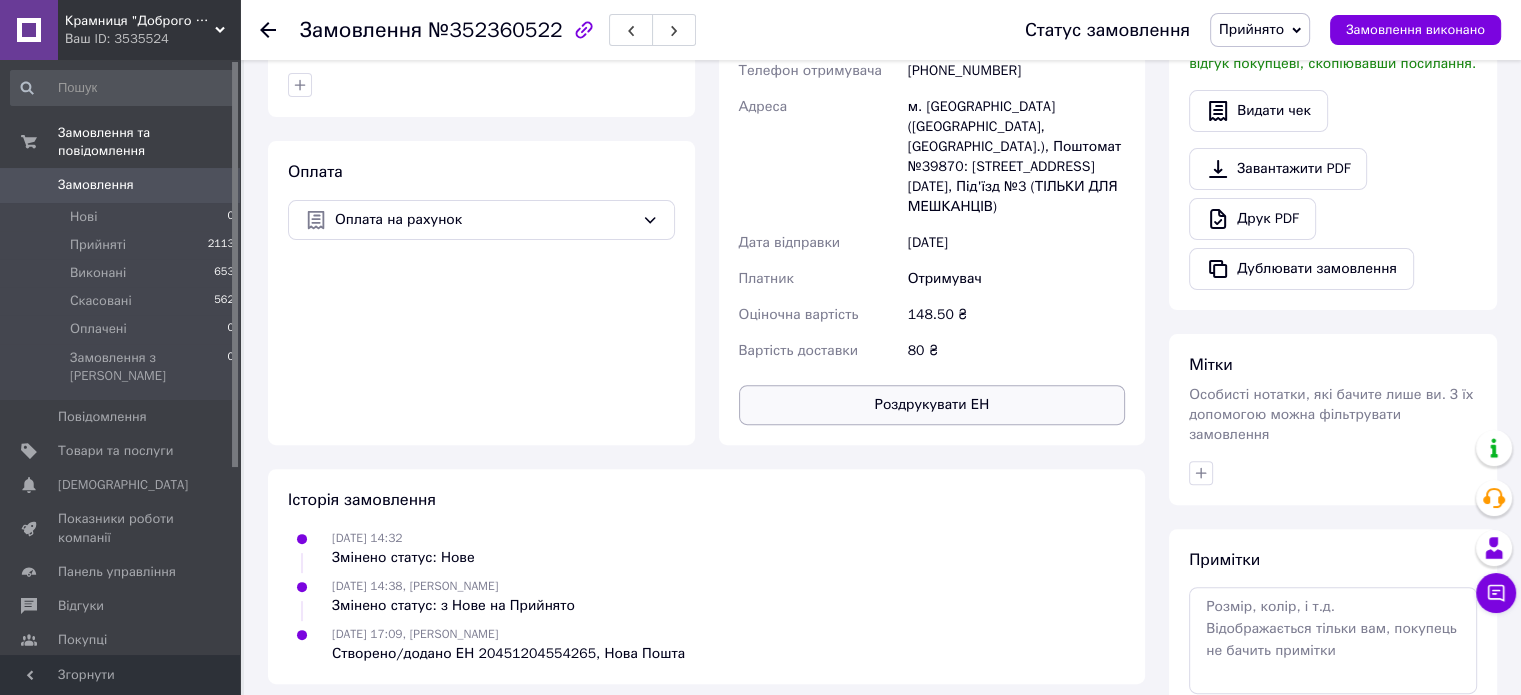 click on "Роздрукувати ЕН" at bounding box center (932, 405) 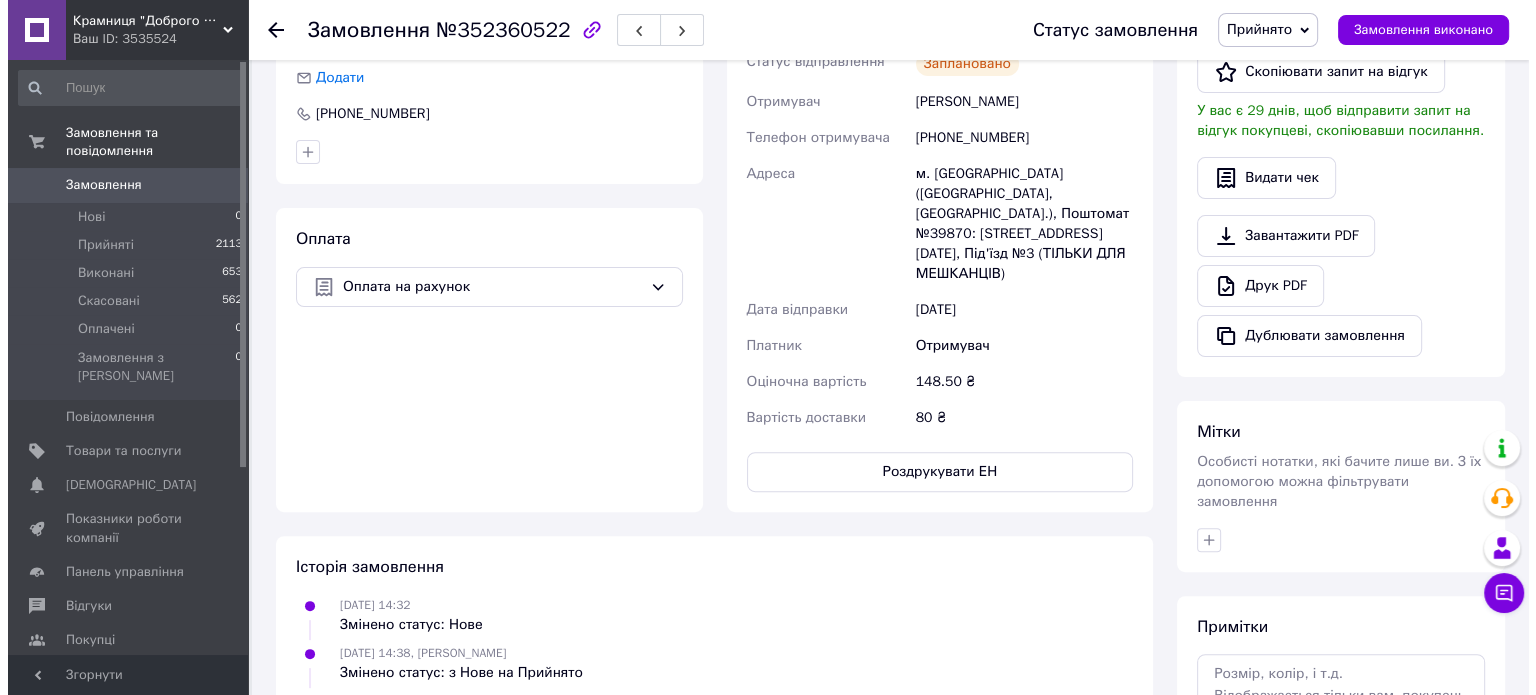 scroll, scrollTop: 289, scrollLeft: 0, axis: vertical 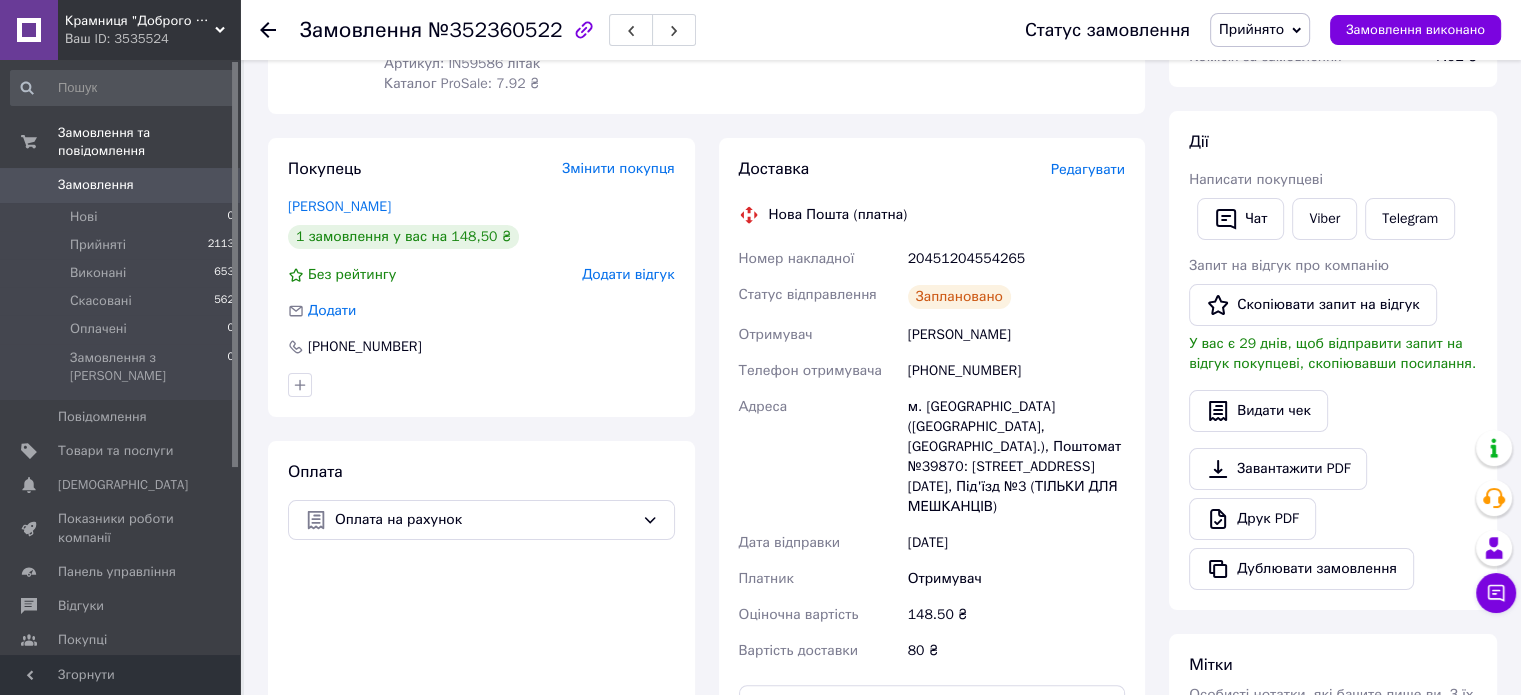 click on "Редагувати" at bounding box center (1088, 169) 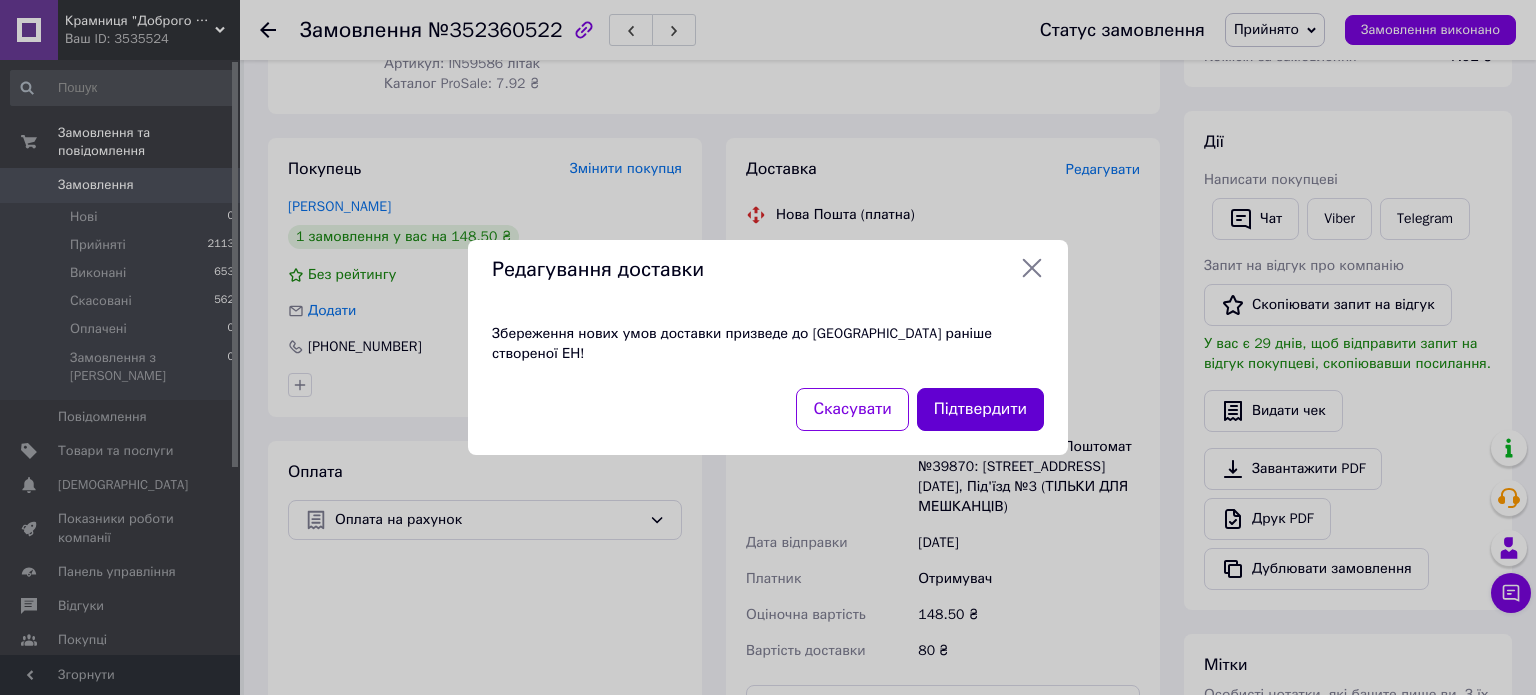 click on "Підтвердити" at bounding box center [980, 409] 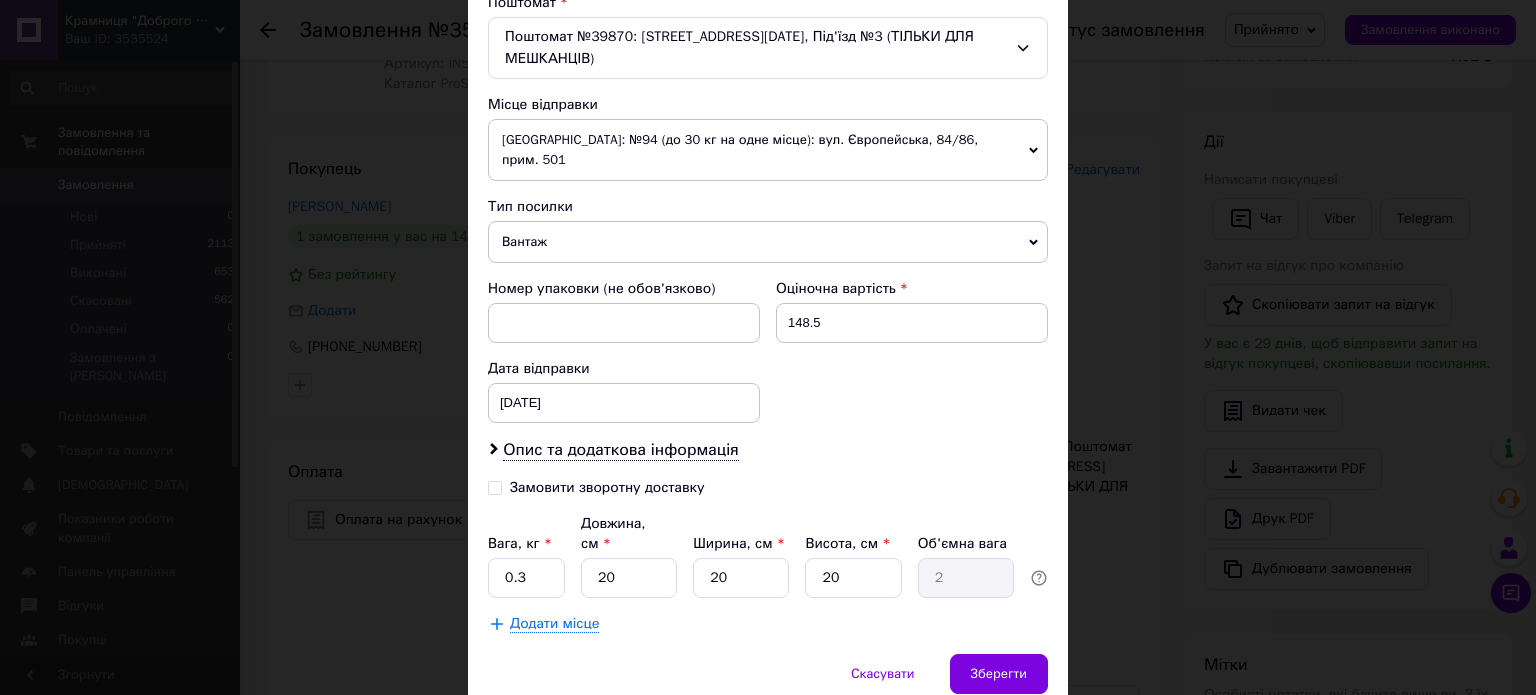 scroll, scrollTop: 685, scrollLeft: 0, axis: vertical 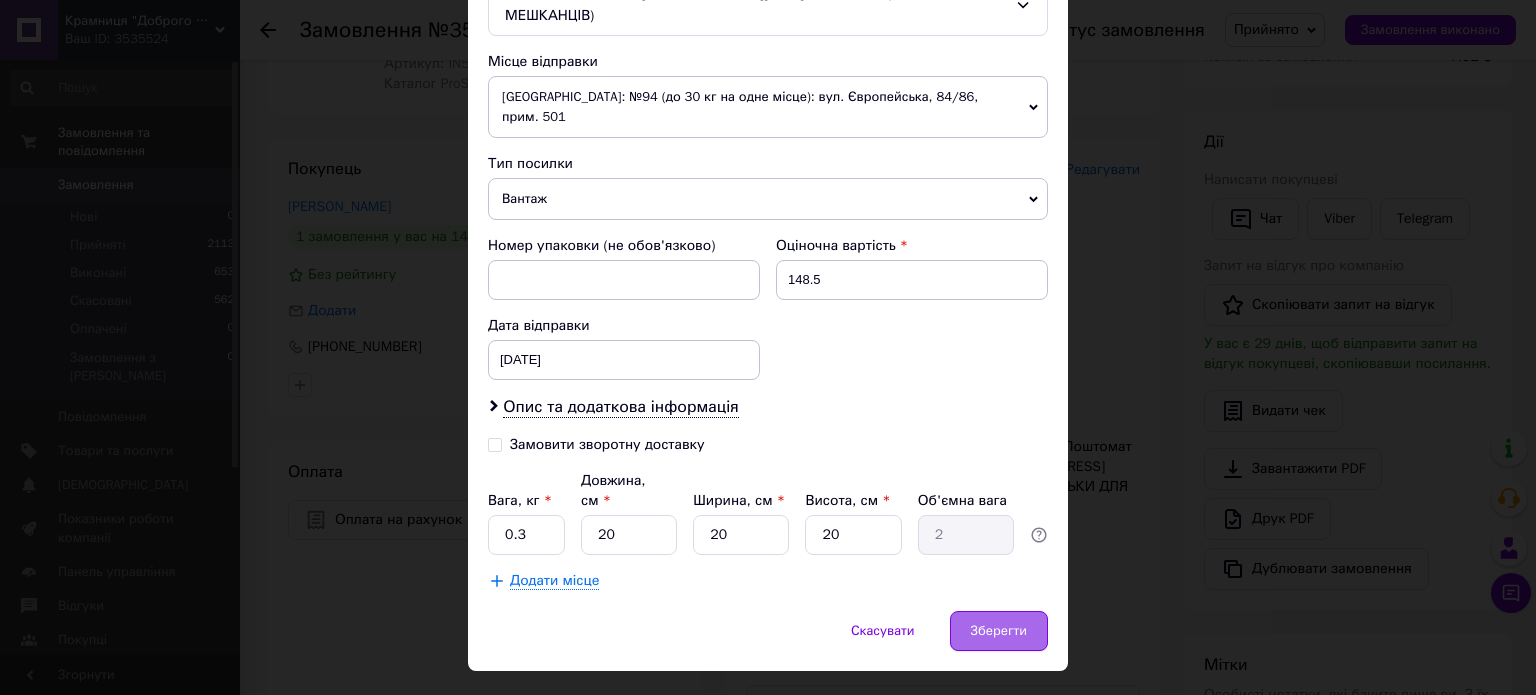 click on "Зберегти" at bounding box center [999, 631] 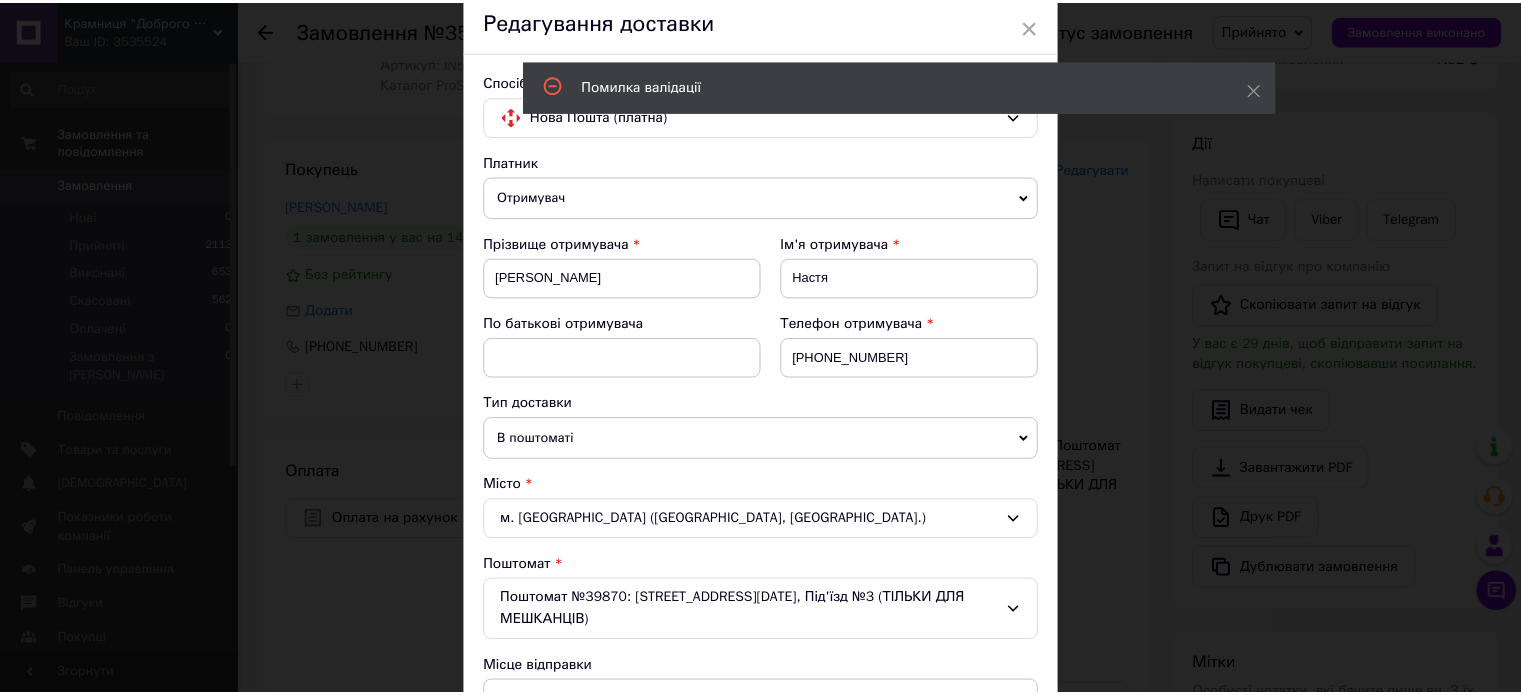 scroll, scrollTop: 0, scrollLeft: 0, axis: both 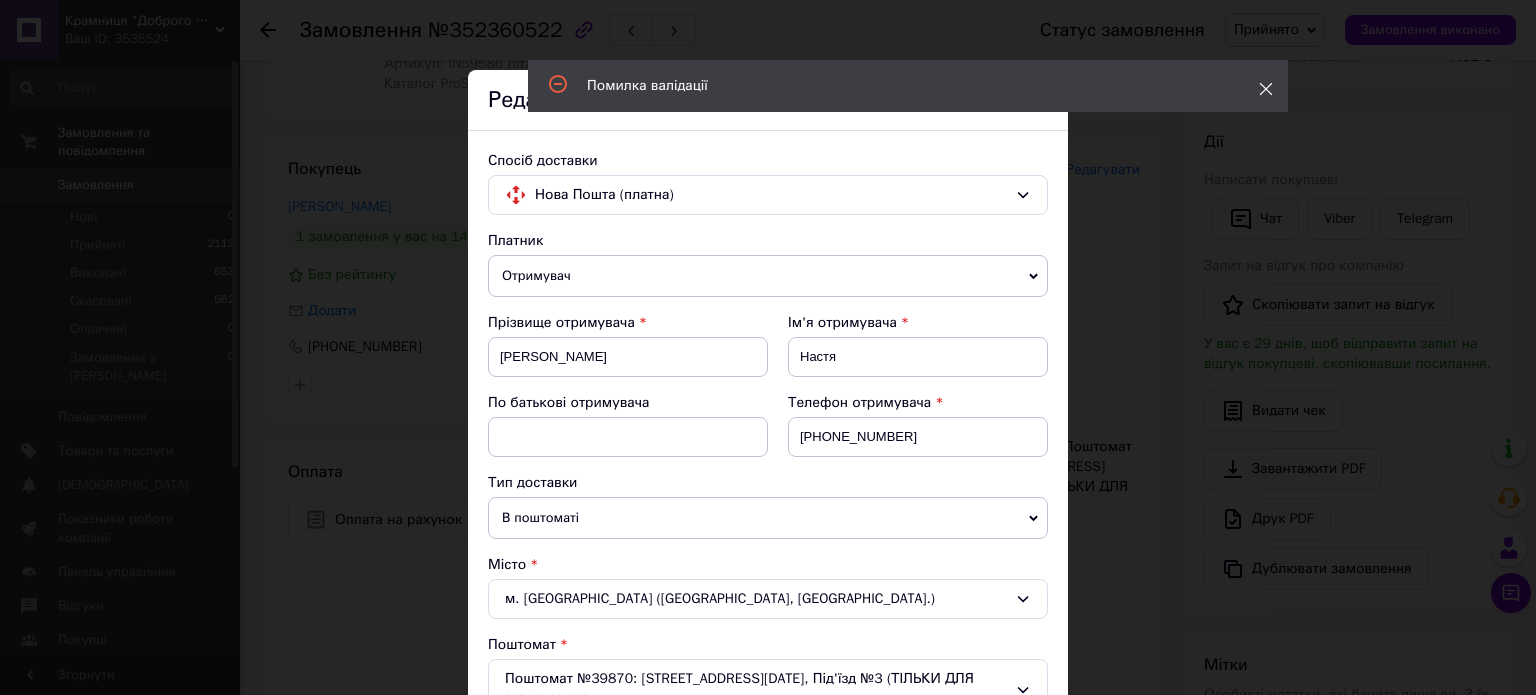 drag, startPoint x: 1262, startPoint y: 98, endPoint x: 1270, endPoint y: 86, distance: 14.422205 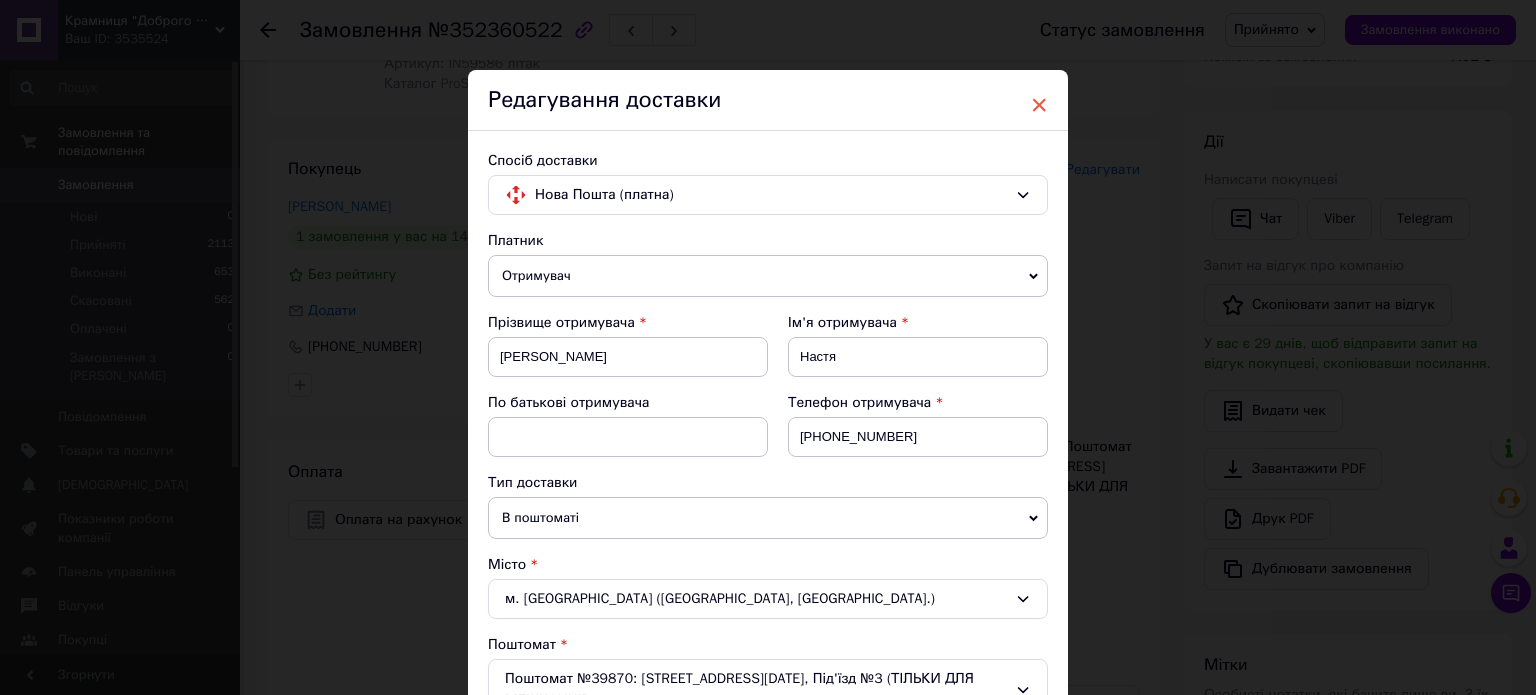 click on "×" at bounding box center (1039, 105) 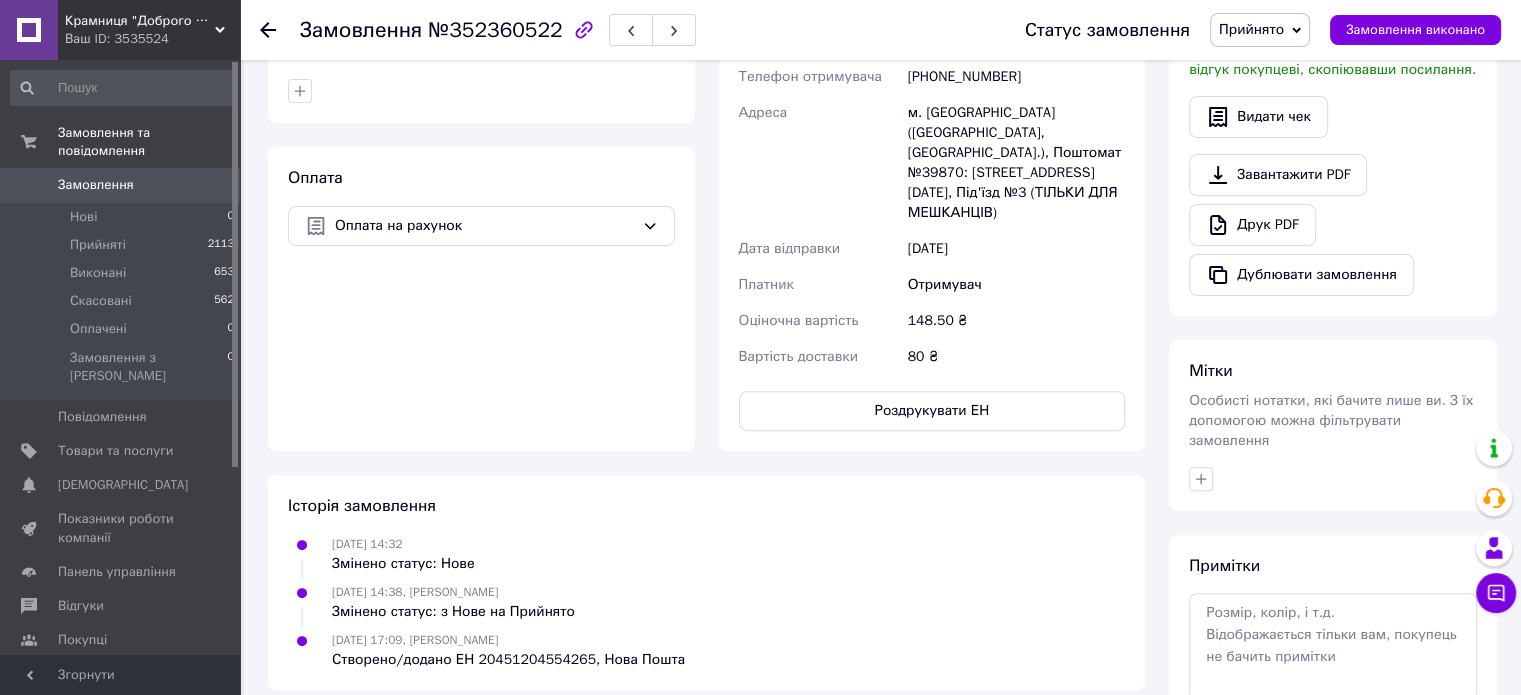 scroll, scrollTop: 689, scrollLeft: 0, axis: vertical 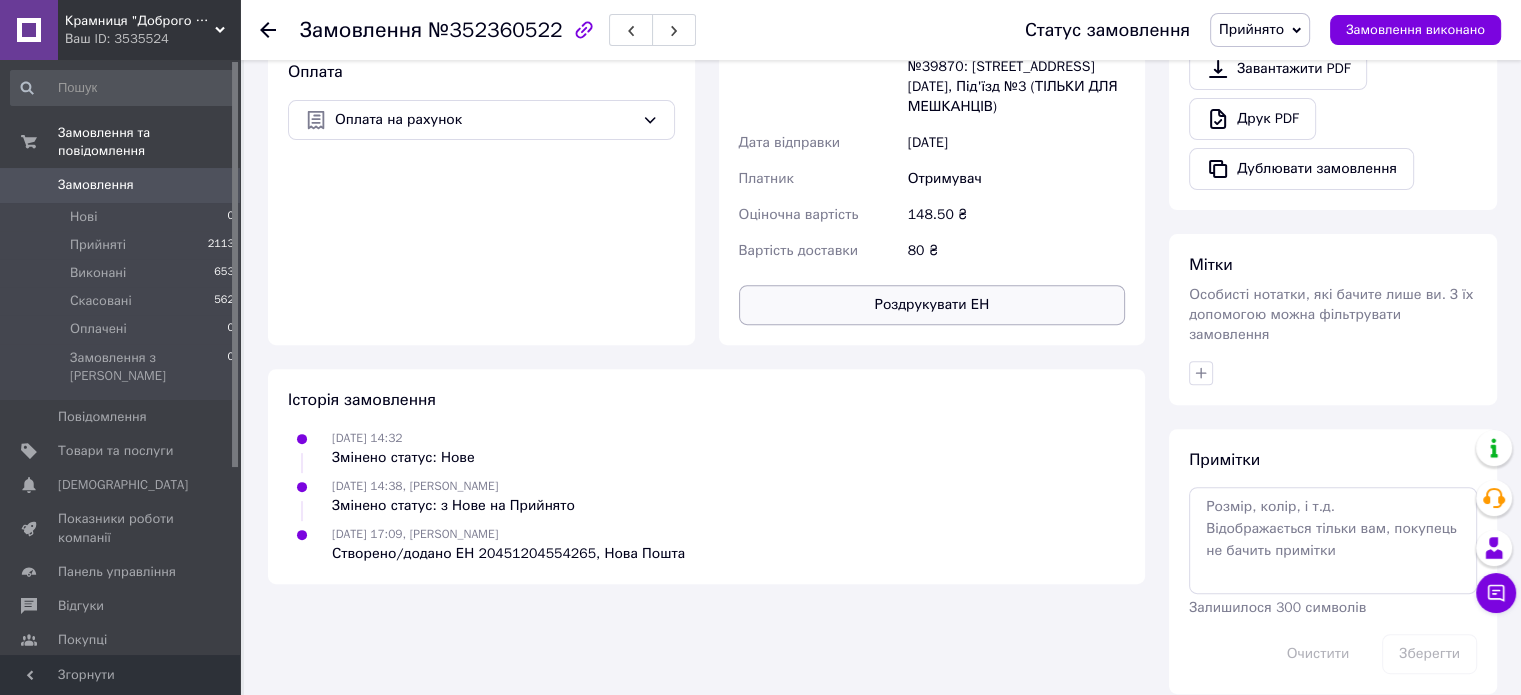 click on "Роздрукувати ЕН" at bounding box center [932, 305] 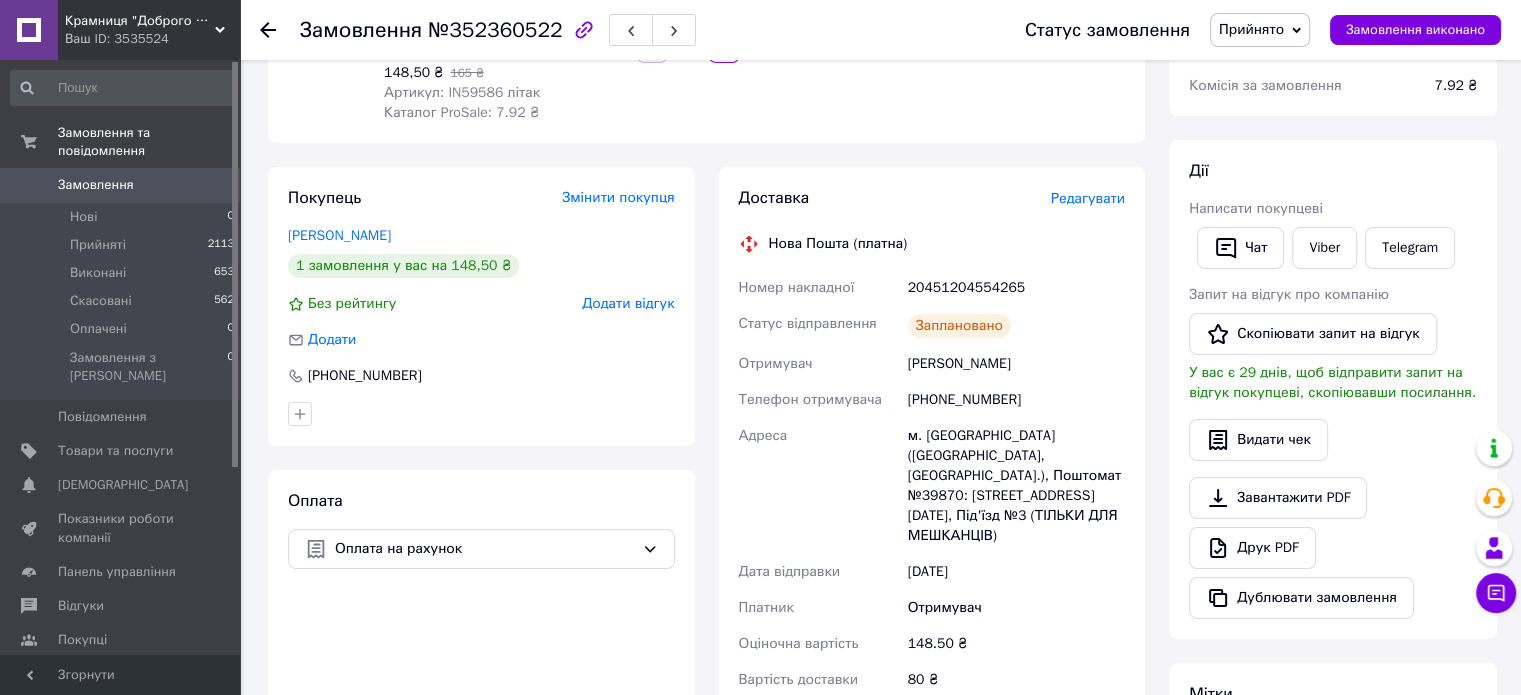 scroll, scrollTop: 189, scrollLeft: 0, axis: vertical 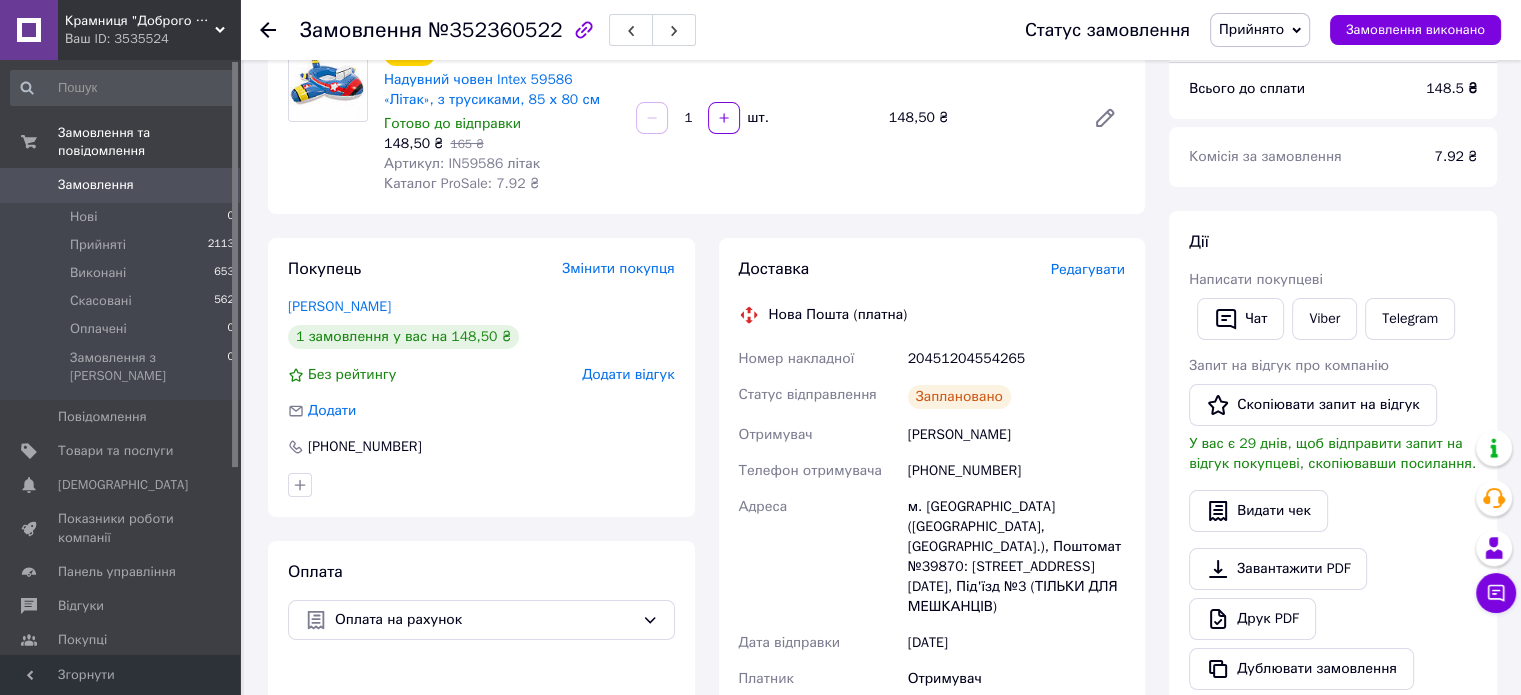click 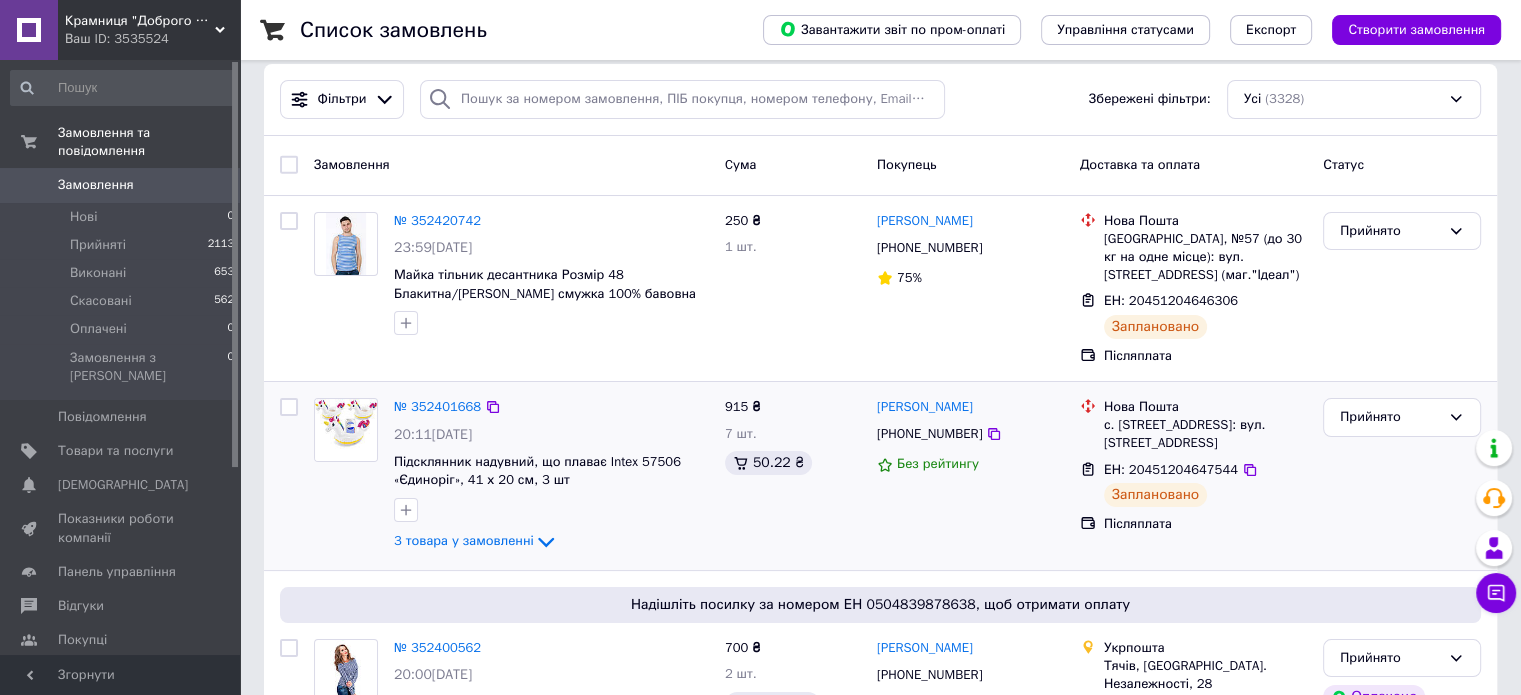 scroll, scrollTop: 0, scrollLeft: 0, axis: both 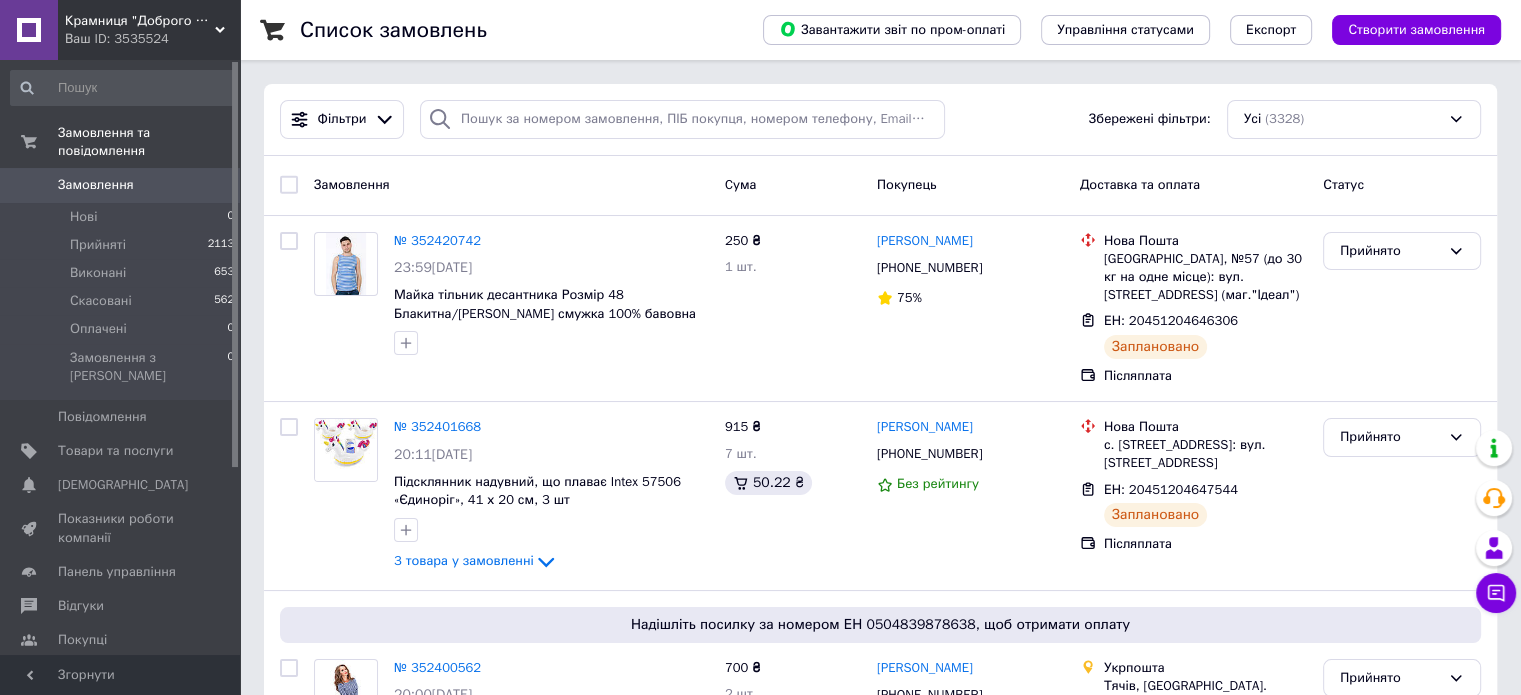 click on "Замовлення" at bounding box center (96, 185) 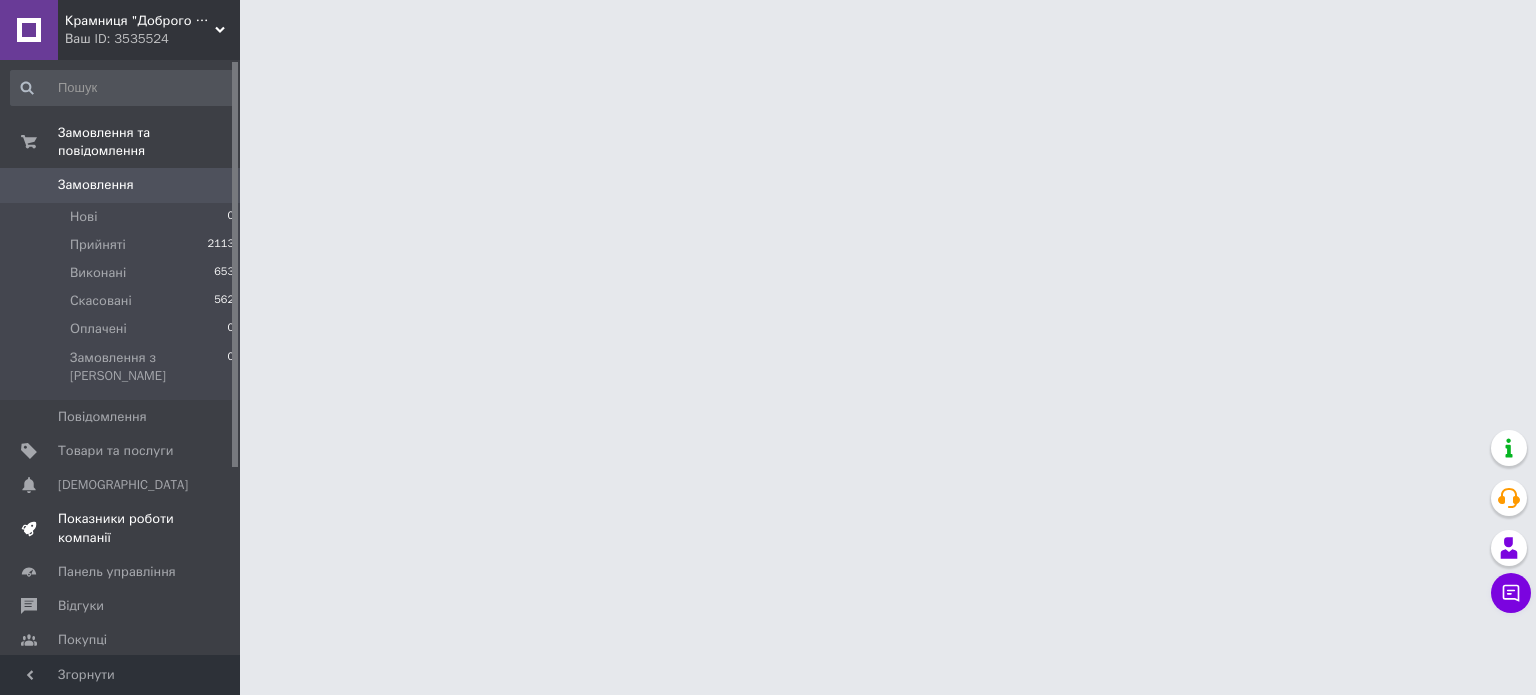 click on "Показники роботи компанії" at bounding box center [121, 528] 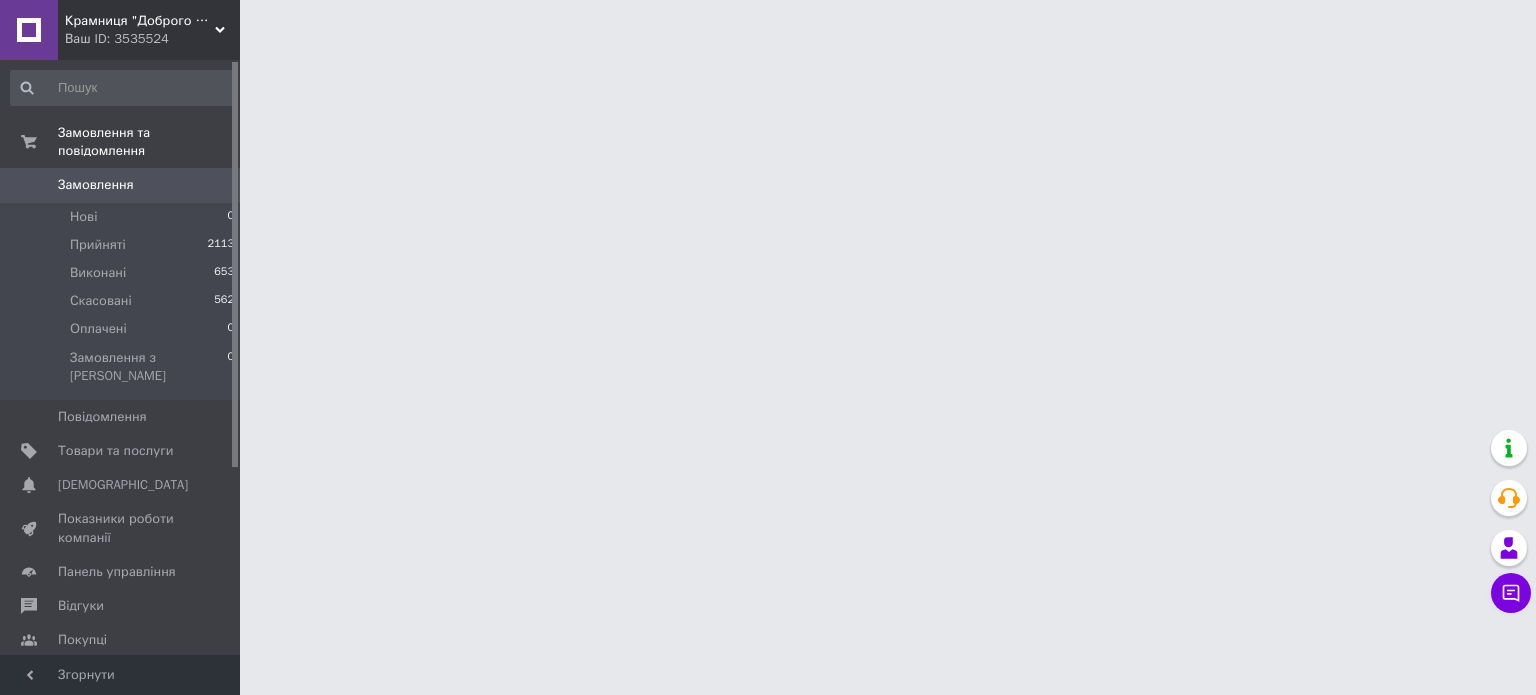 click on "Інструменти веб-майстра та SEO" at bounding box center [121, 752] 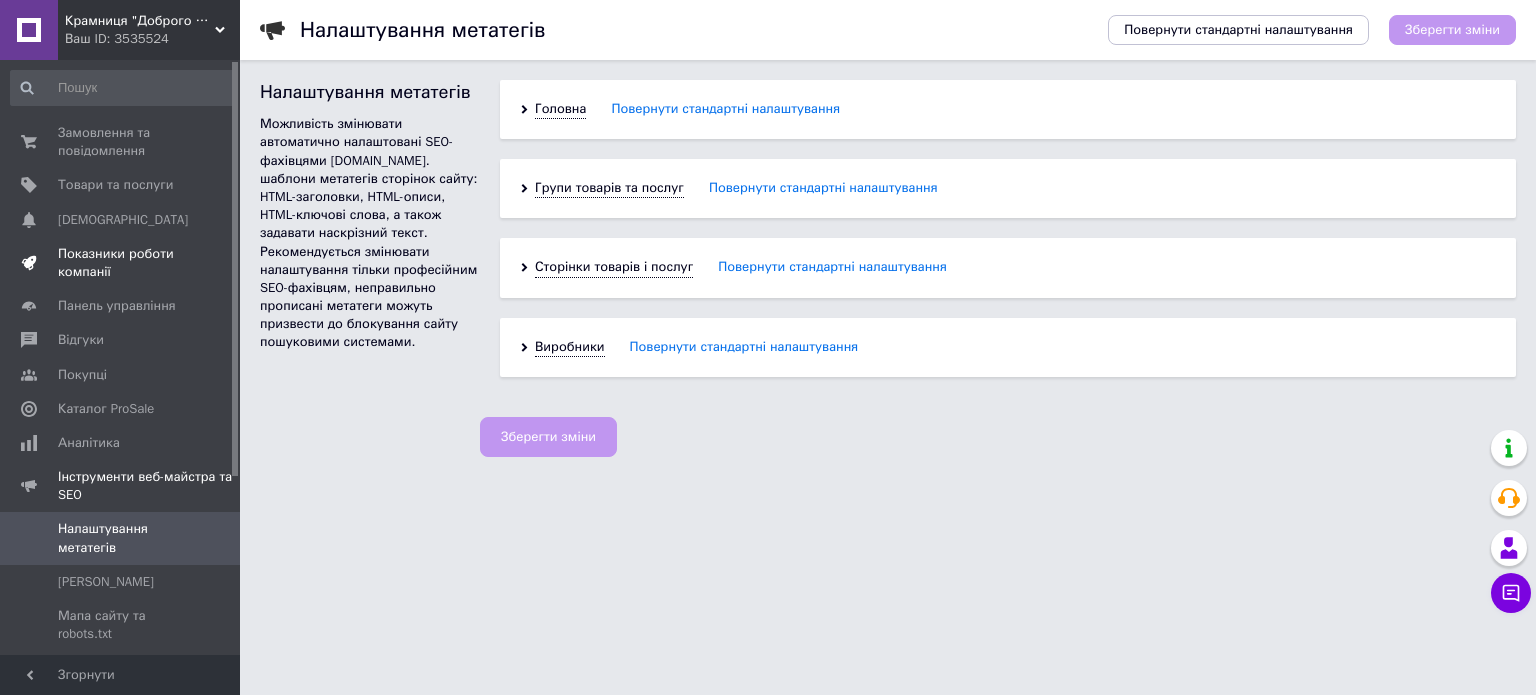 click on "Показники роботи компанії" at bounding box center [121, 263] 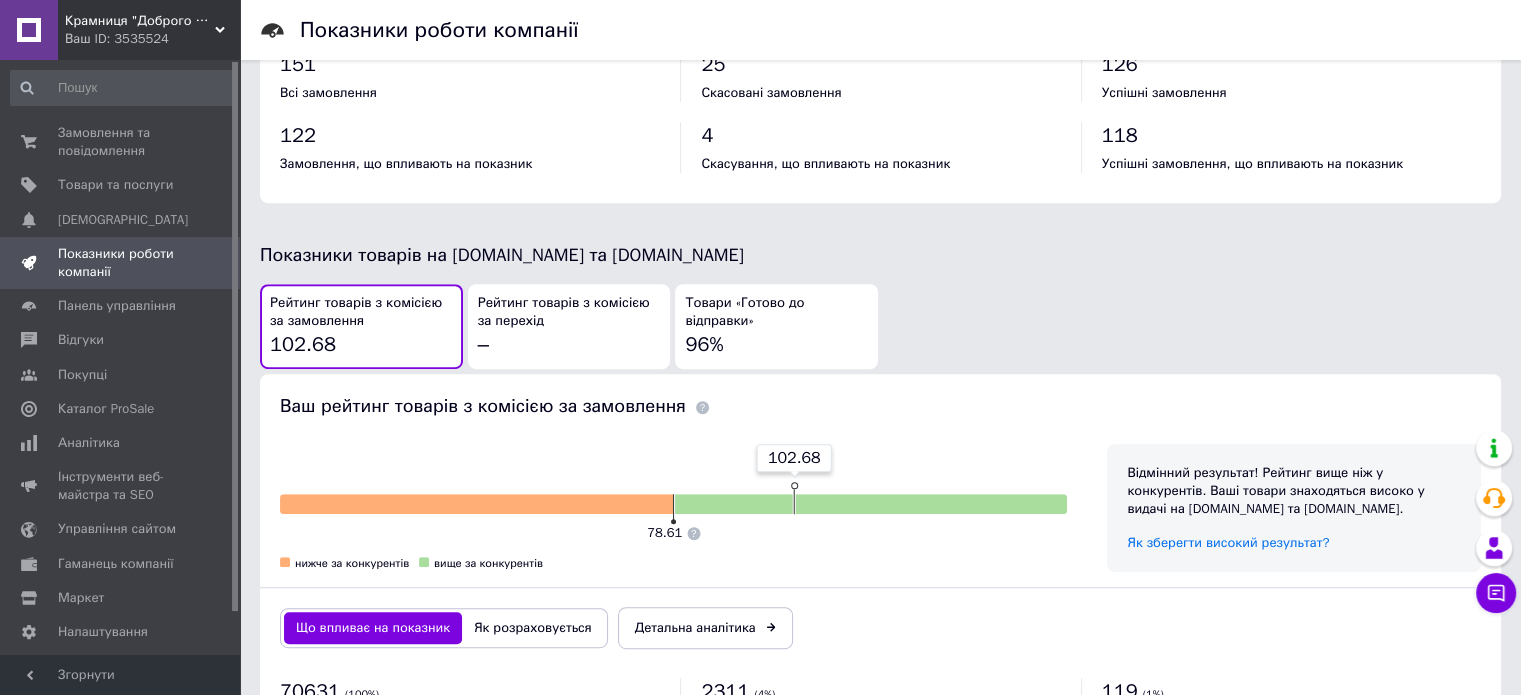 scroll, scrollTop: 573, scrollLeft: 0, axis: vertical 